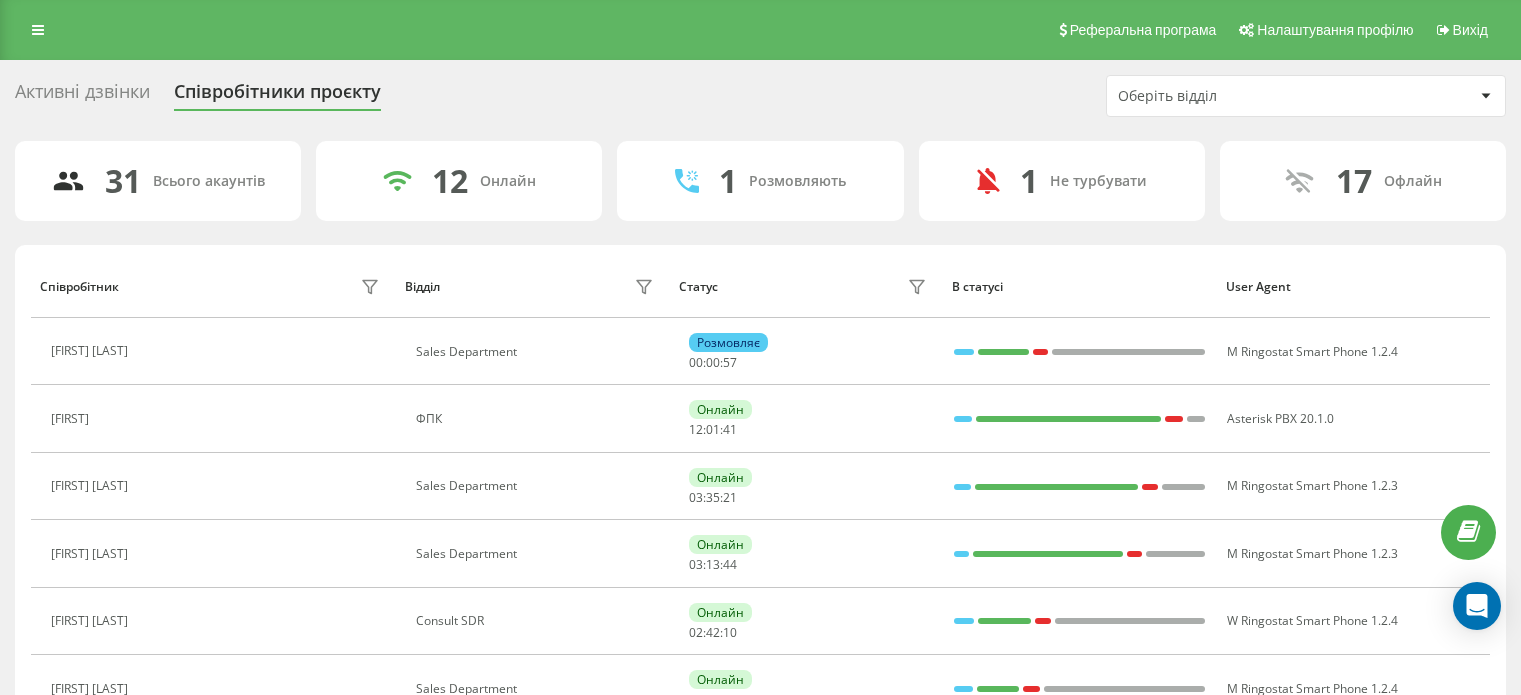 scroll, scrollTop: 162, scrollLeft: 0, axis: vertical 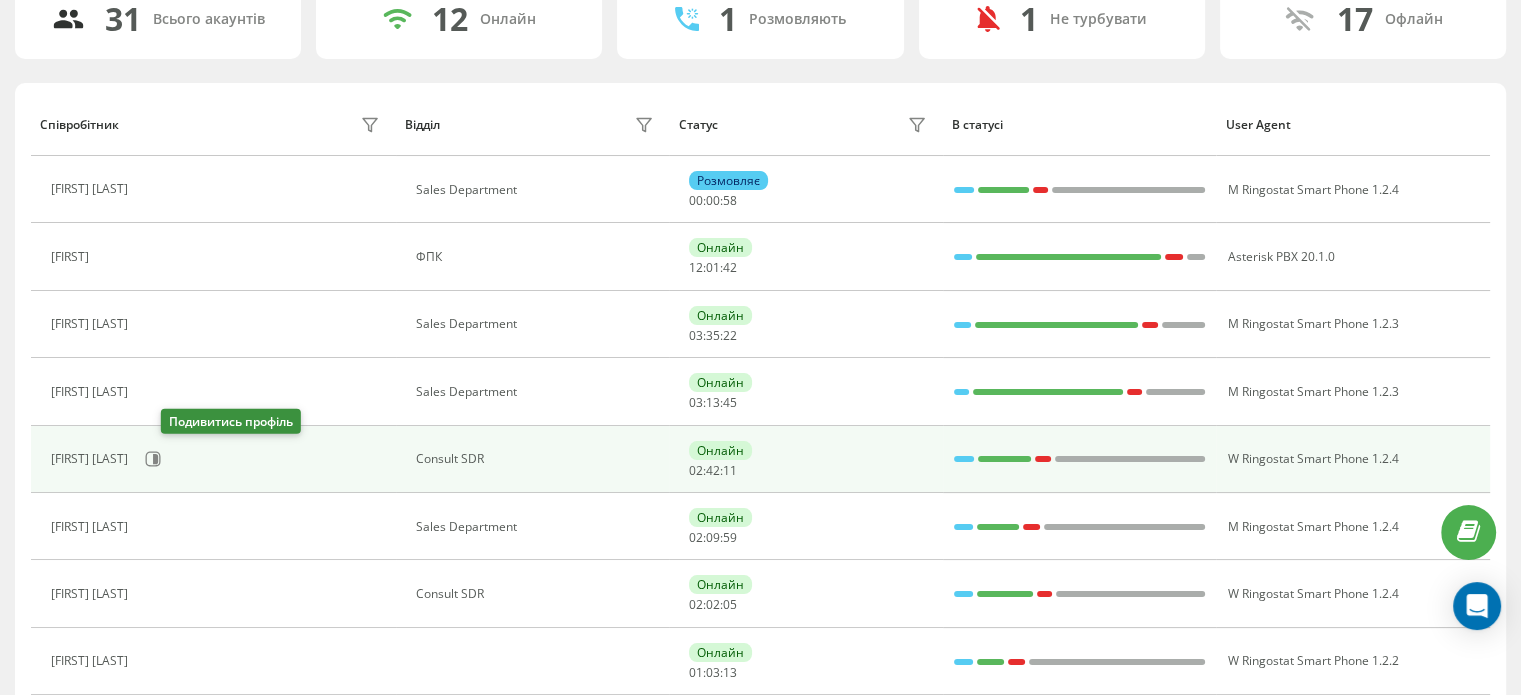 click on "[FIRST] [LAST]" at bounding box center (218, 459) 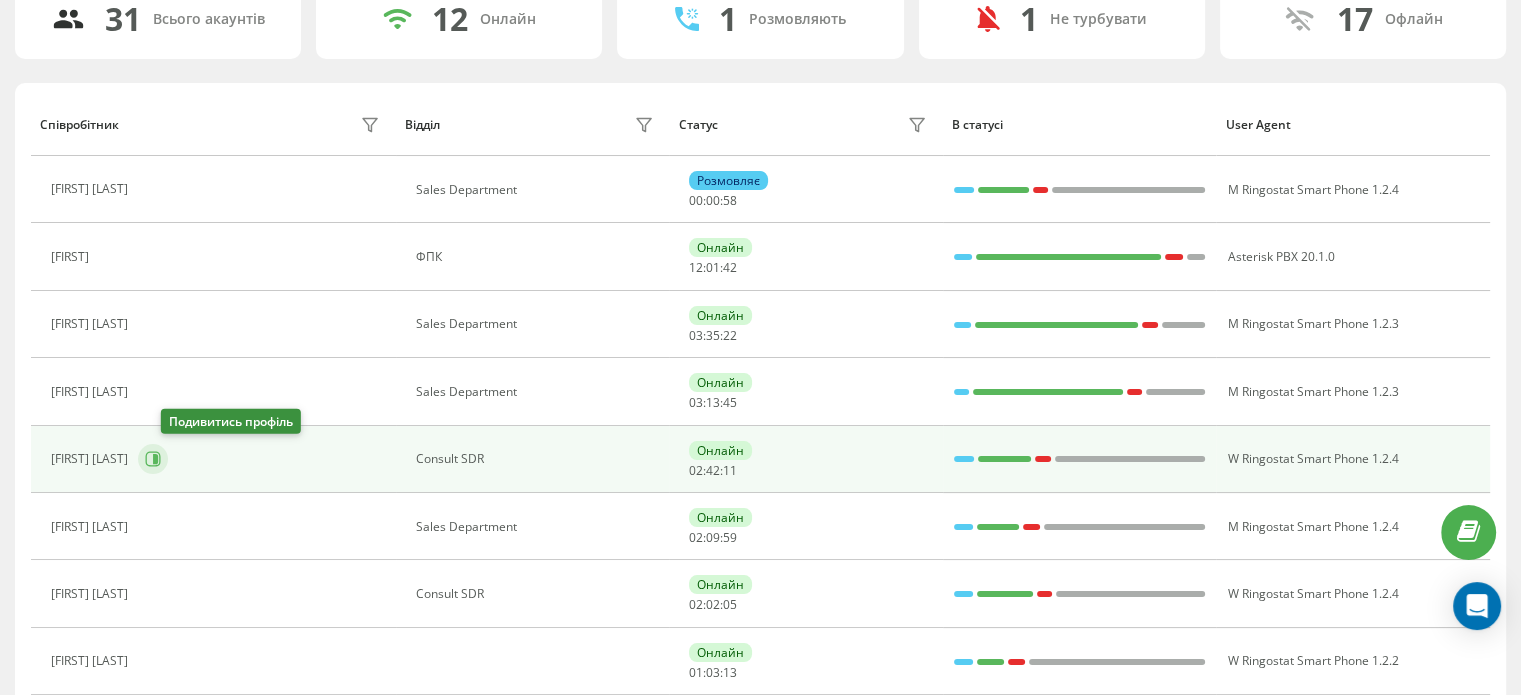 click 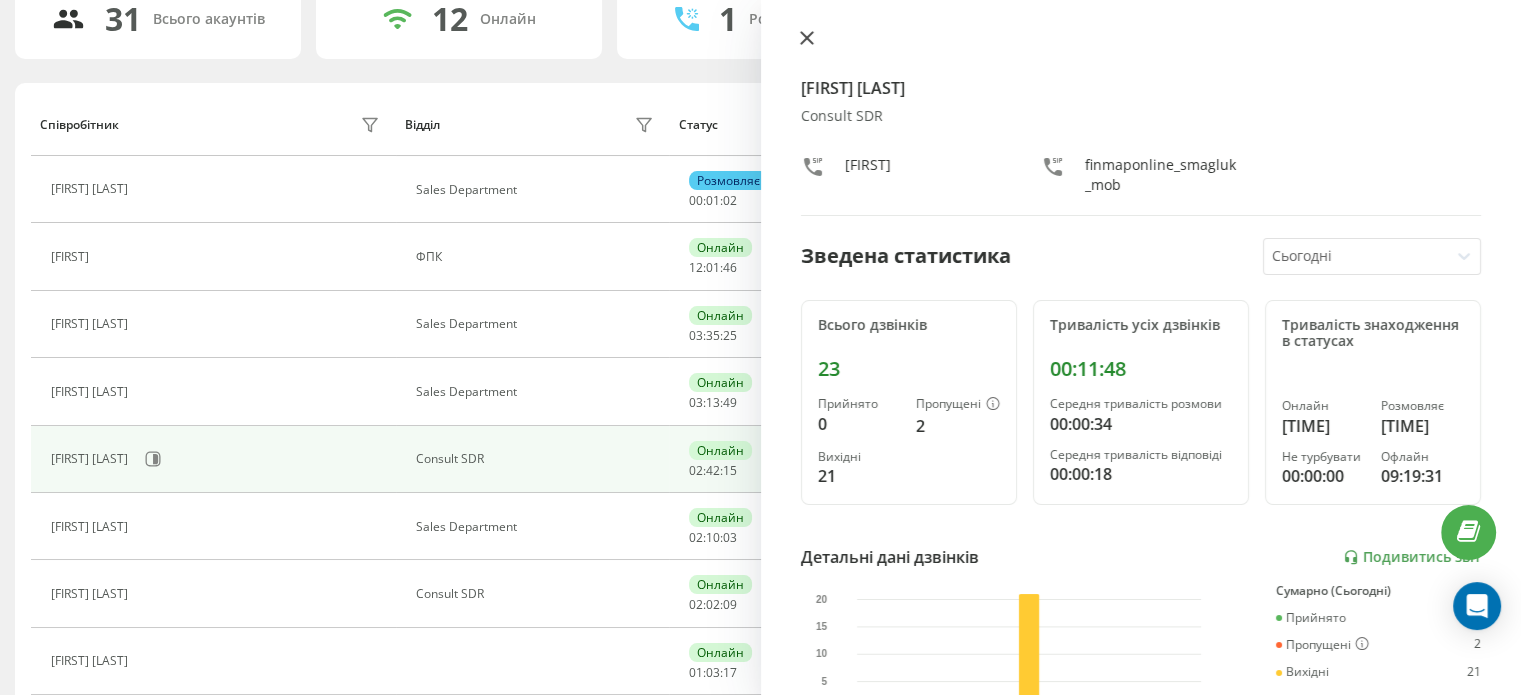 click at bounding box center (807, 39) 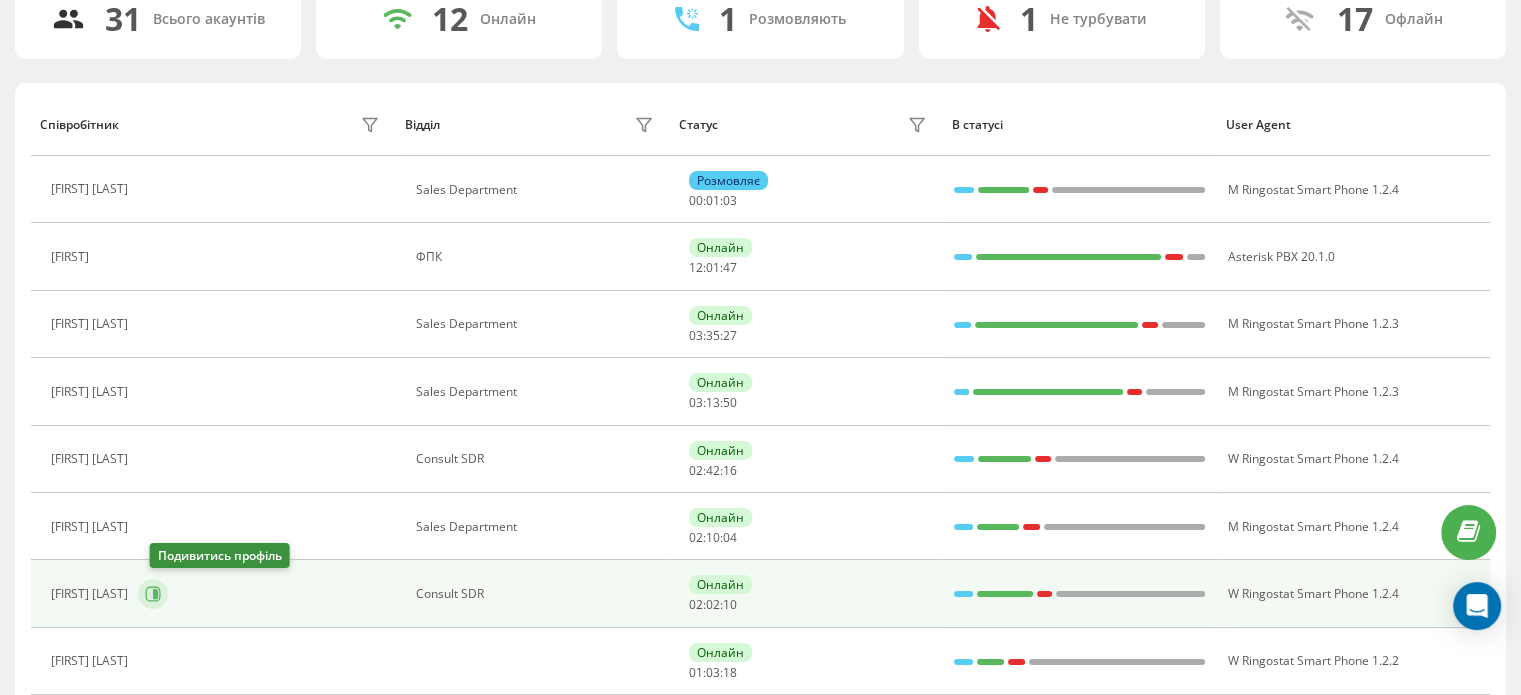 click 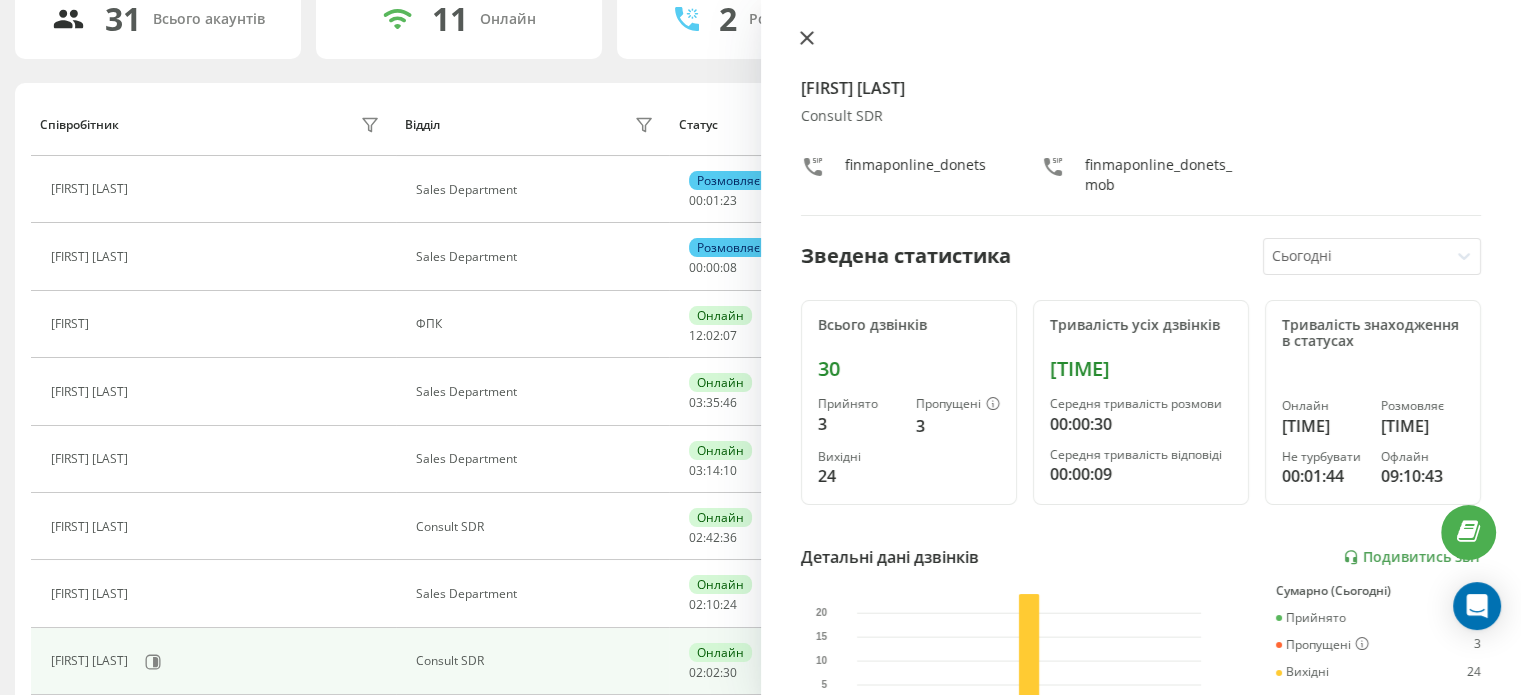 click at bounding box center [807, 39] 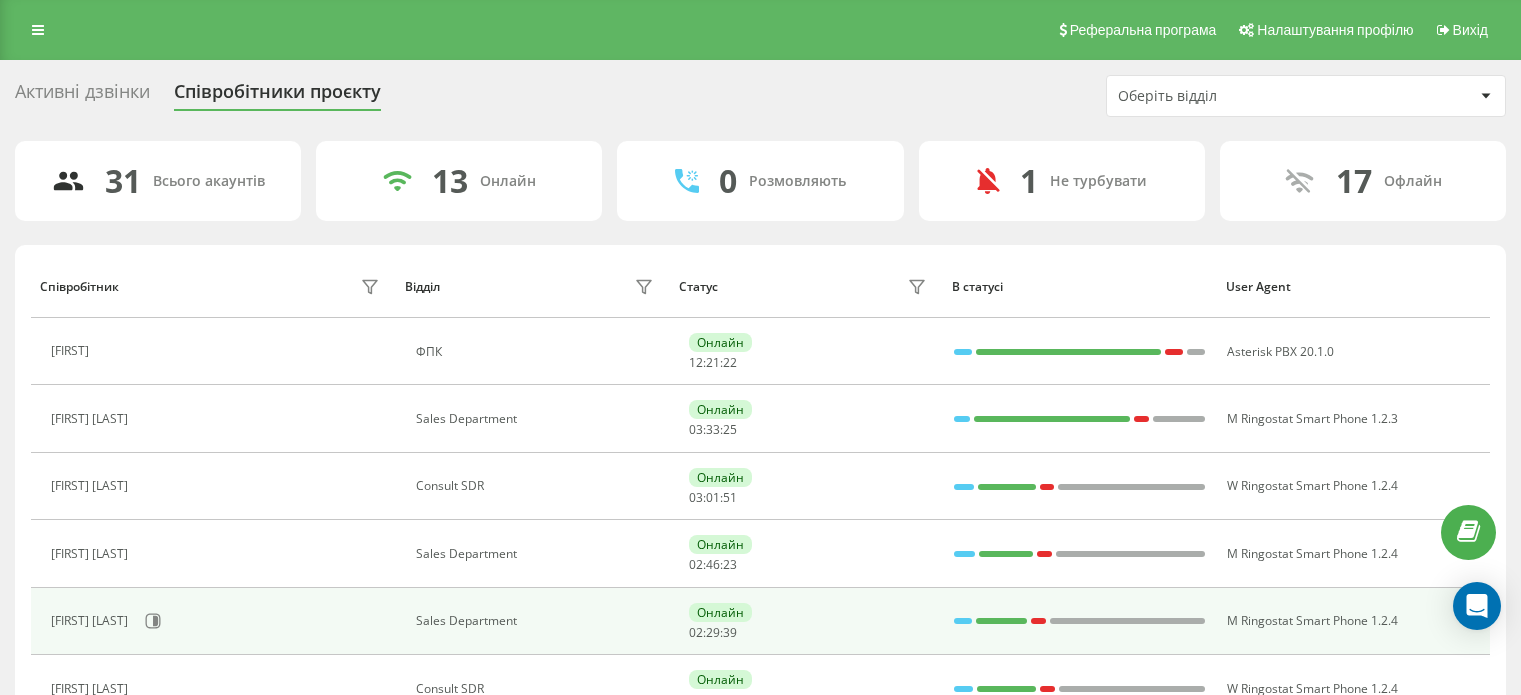 scroll, scrollTop: 162, scrollLeft: 0, axis: vertical 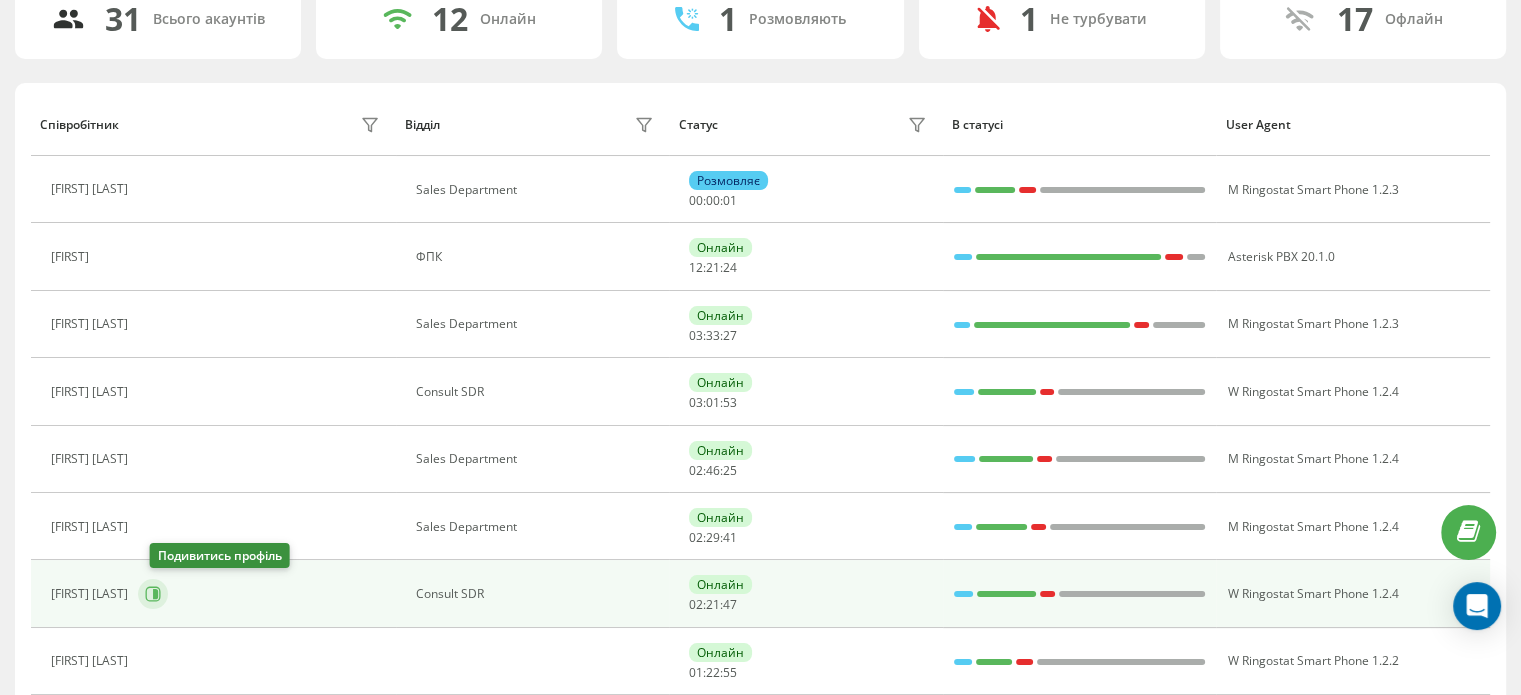 click 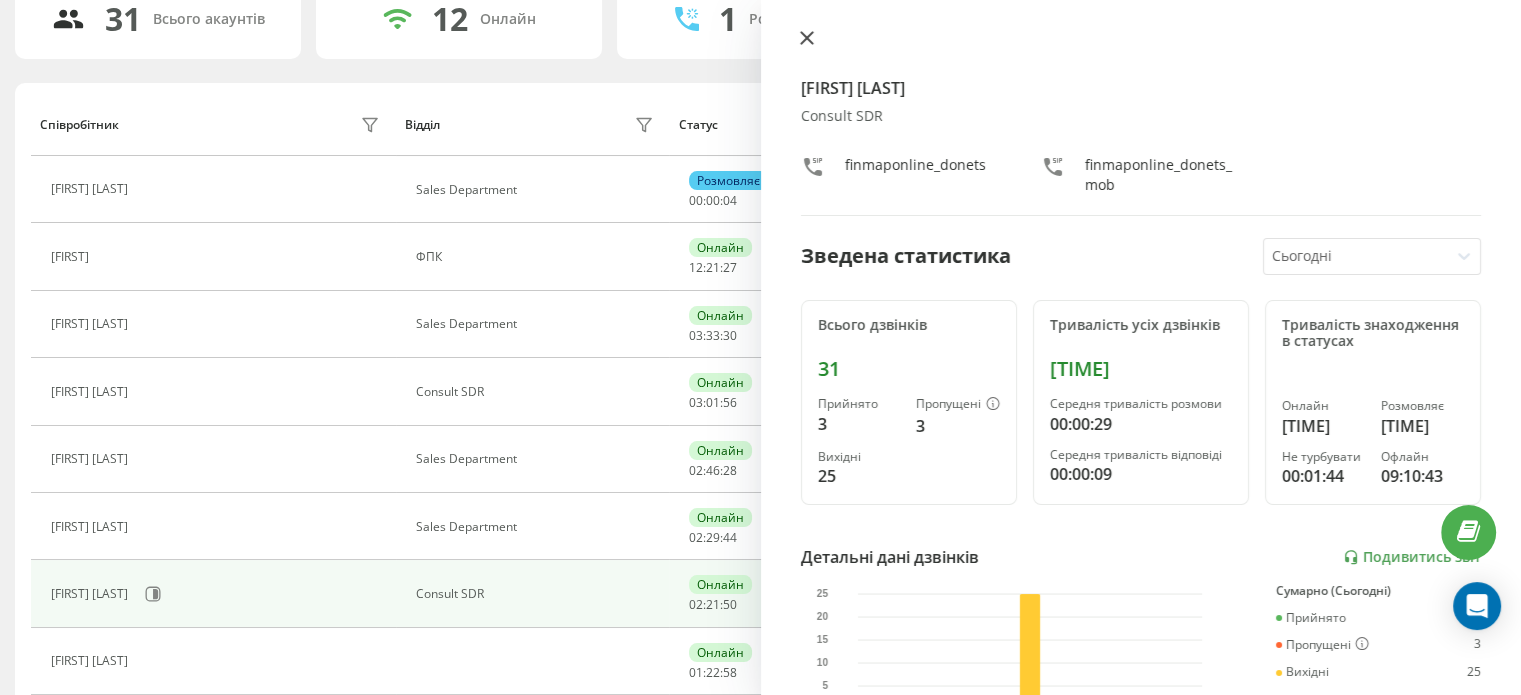 click at bounding box center (807, 39) 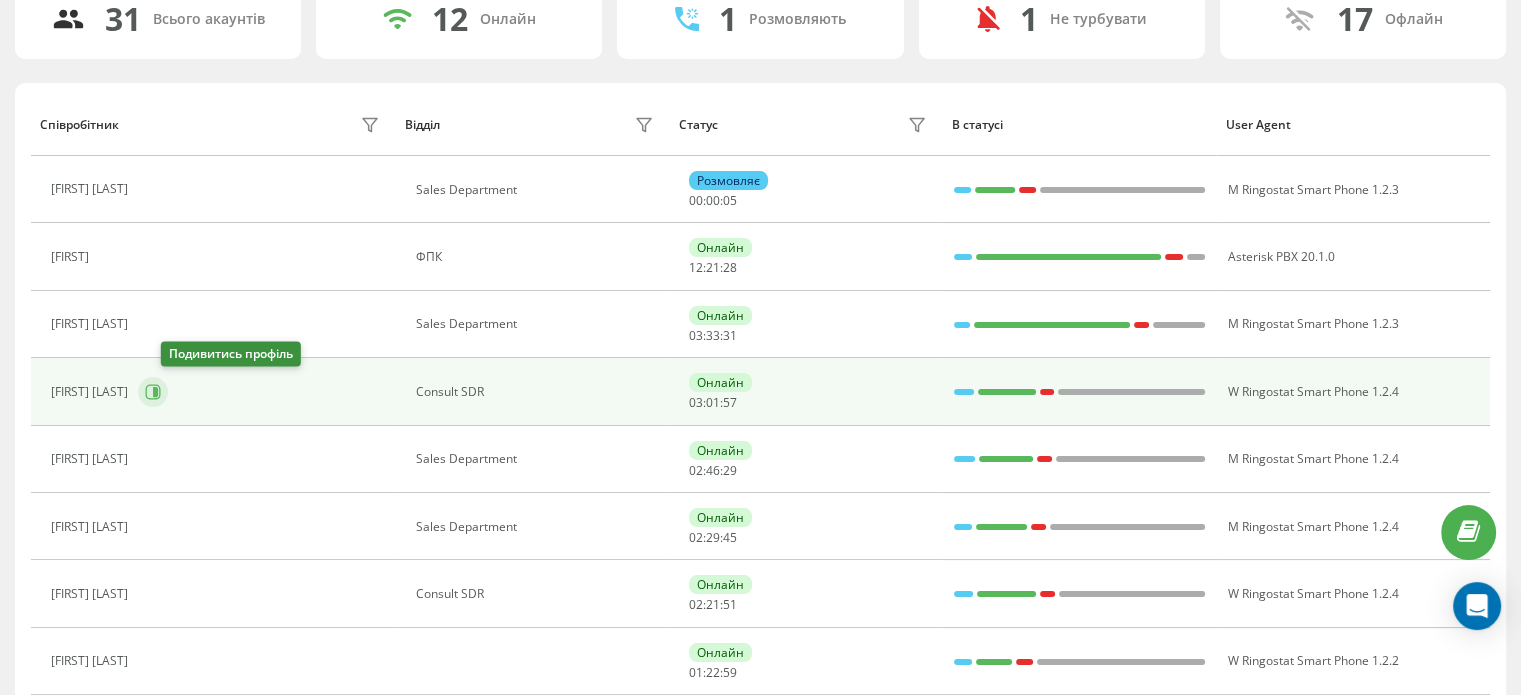 click 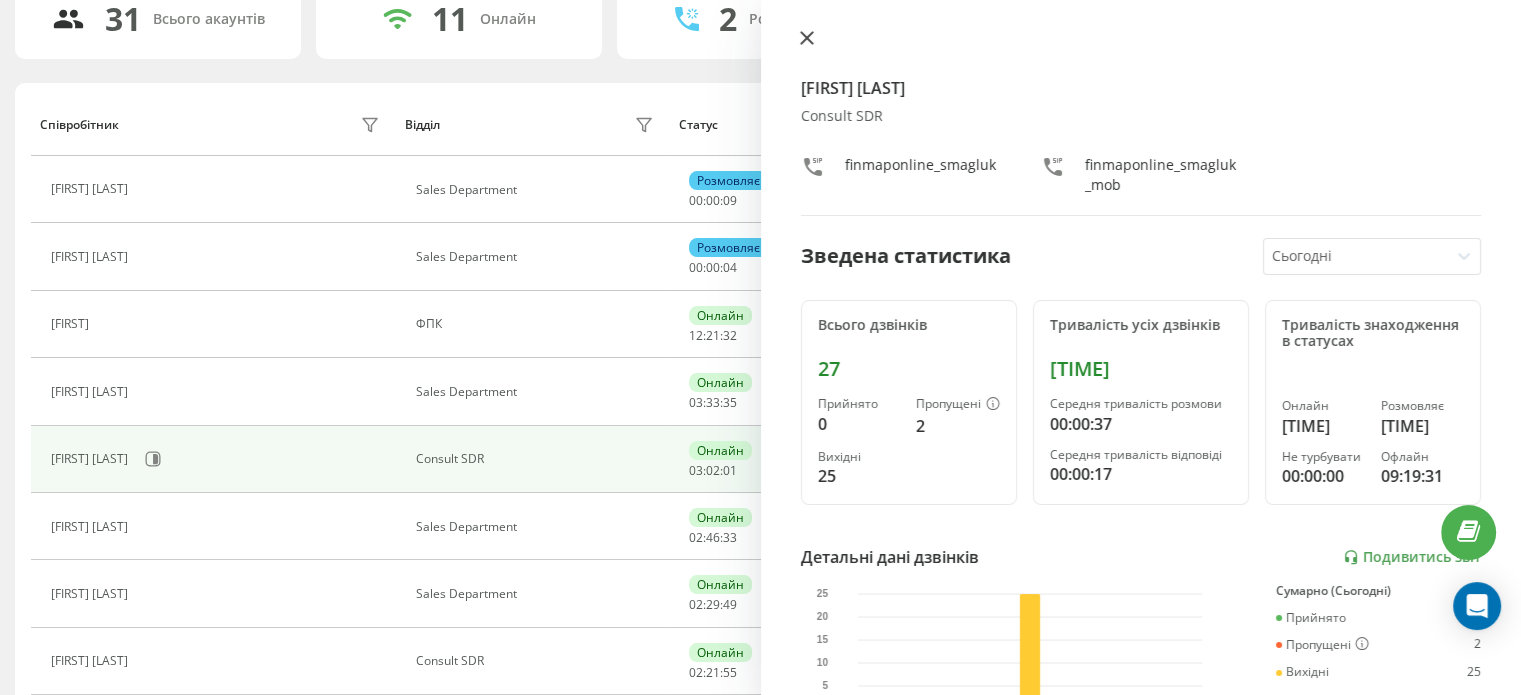 click 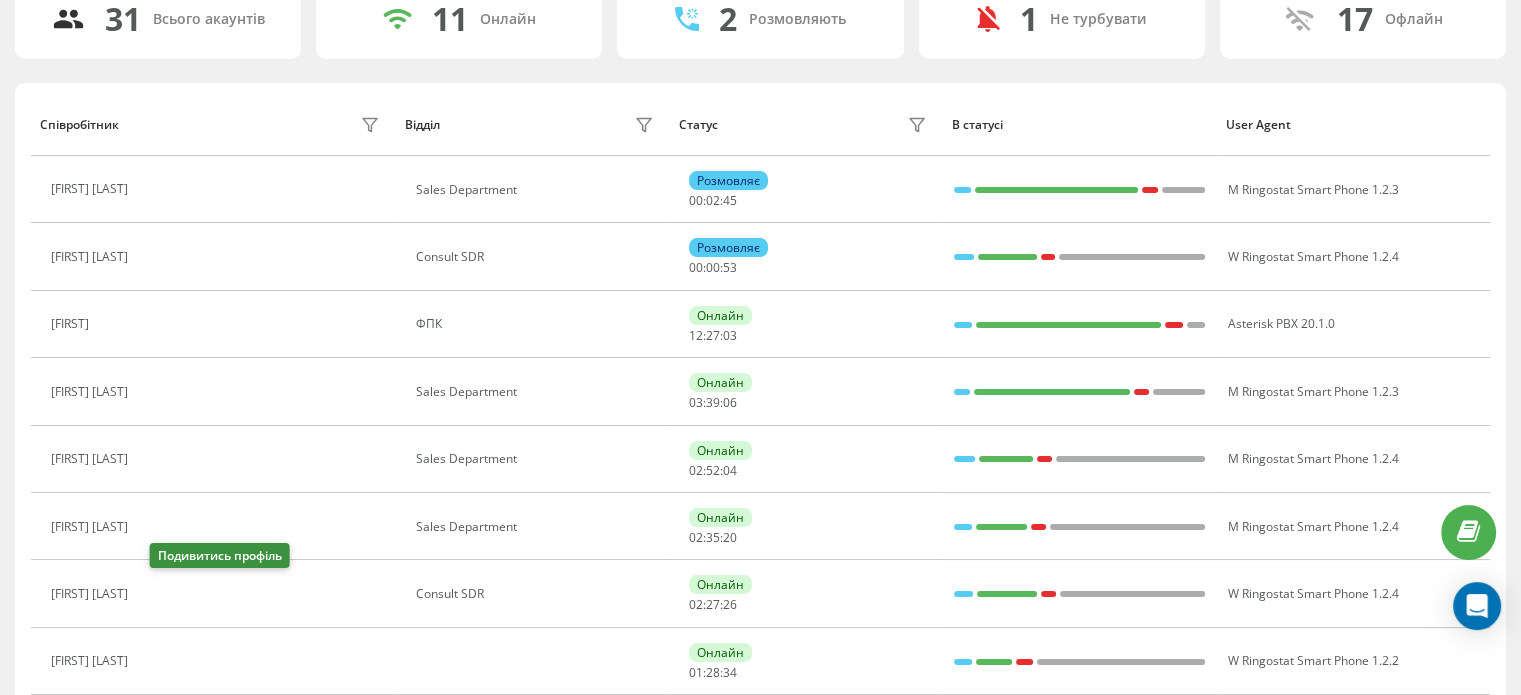click 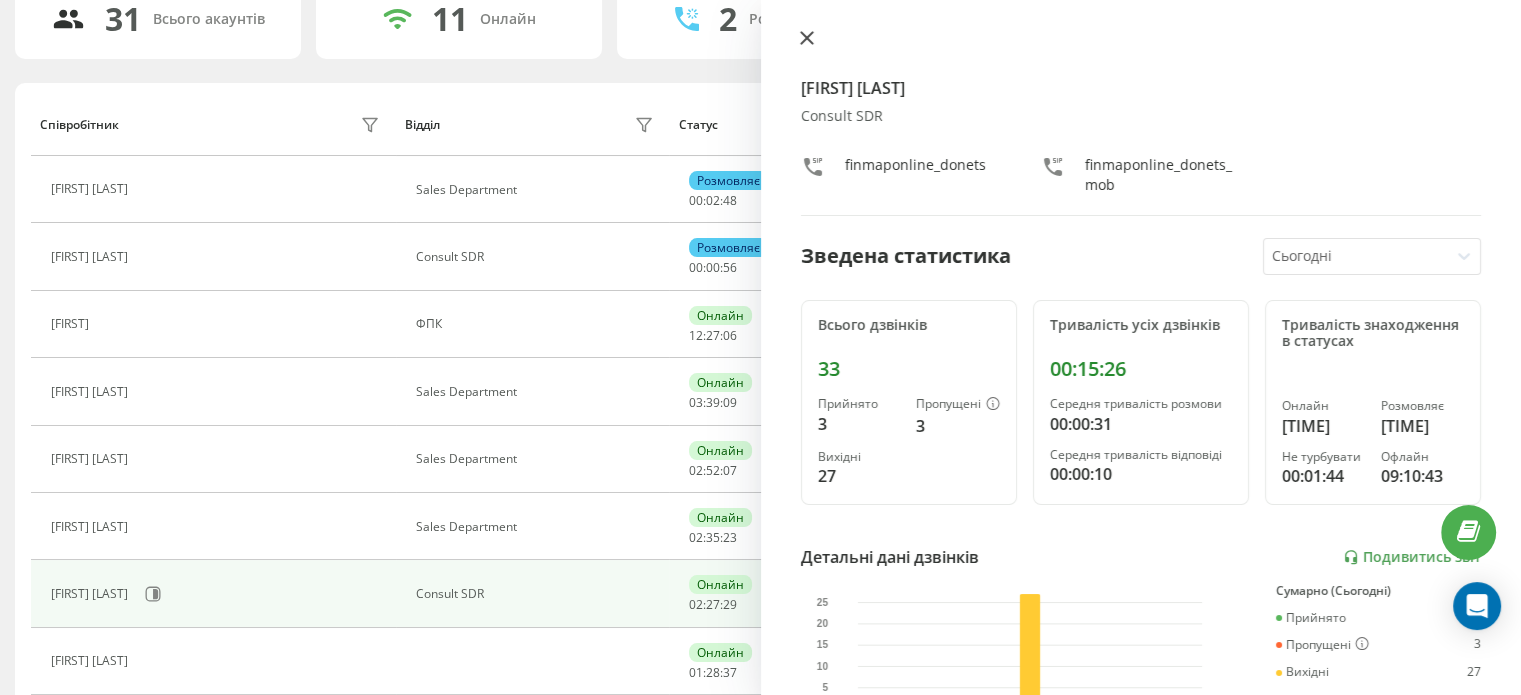 click 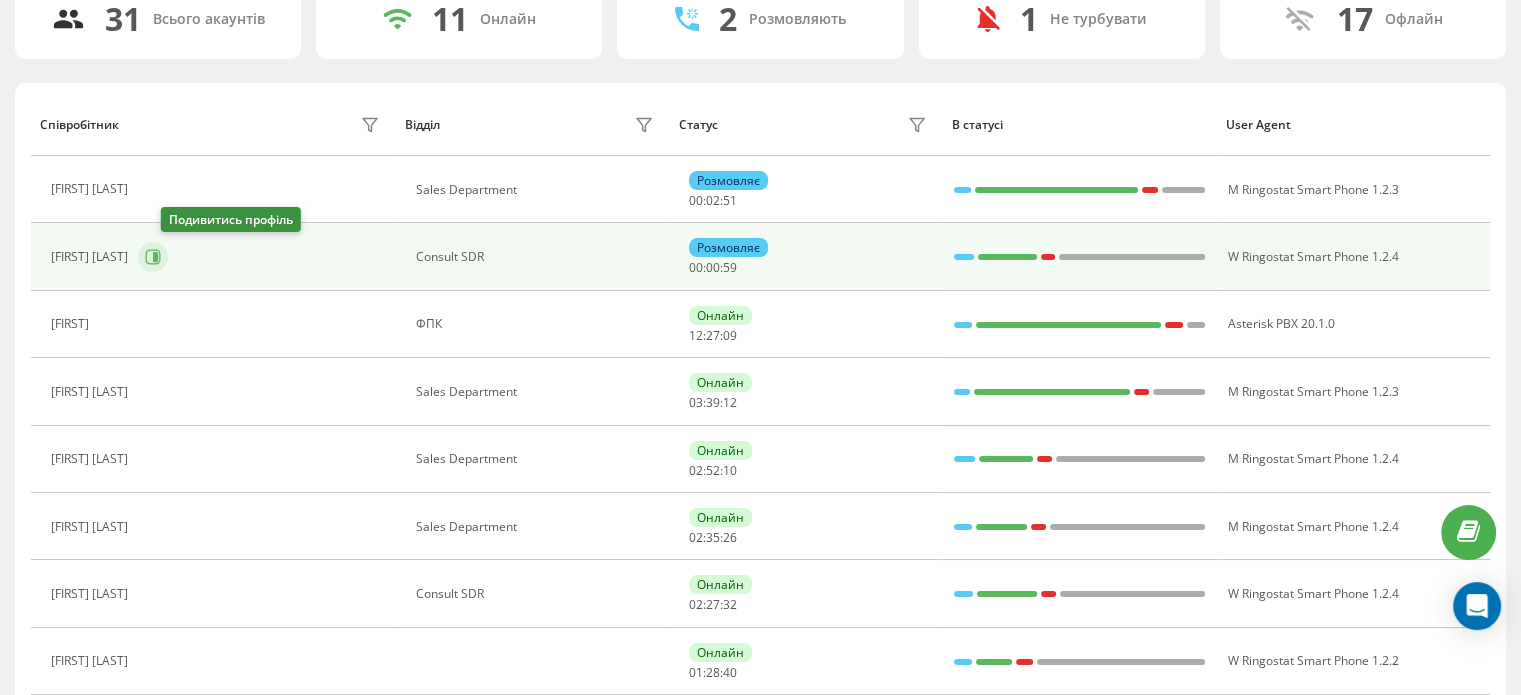 click 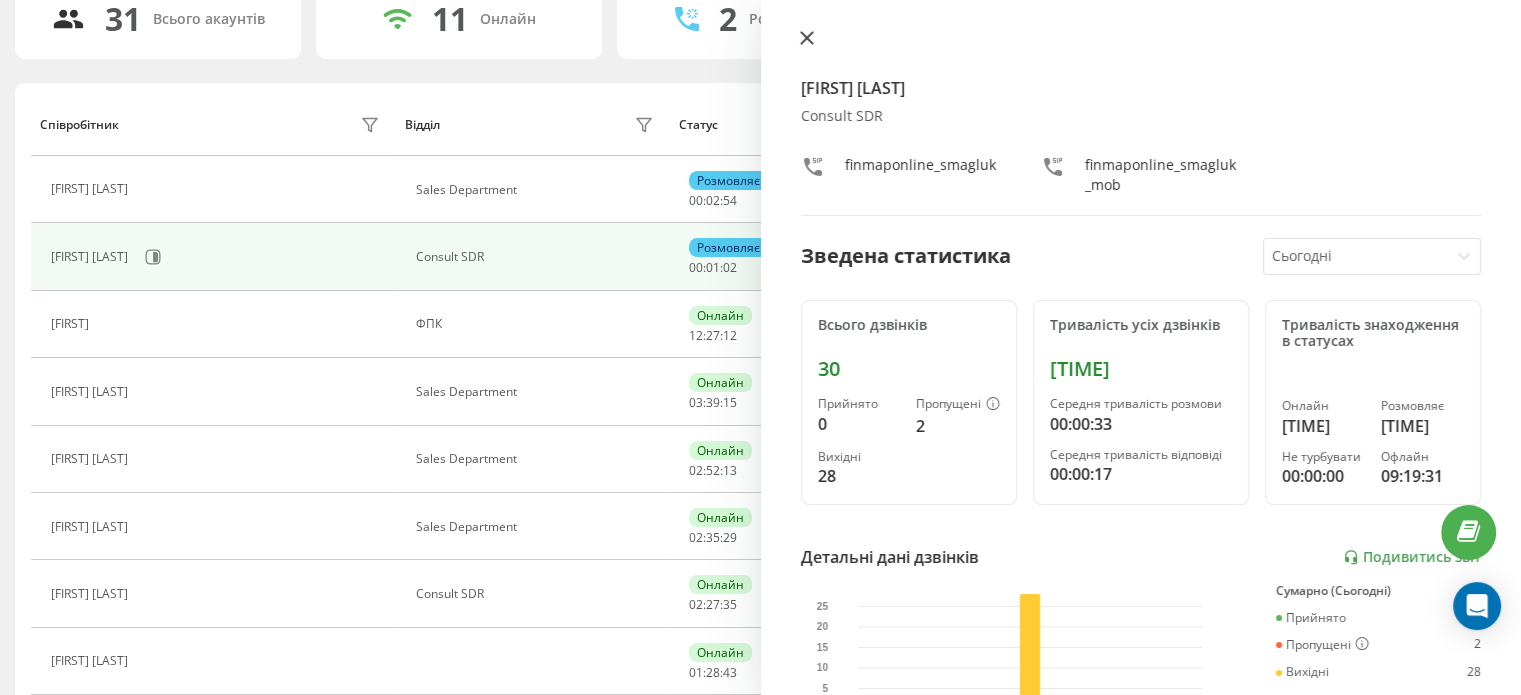 click 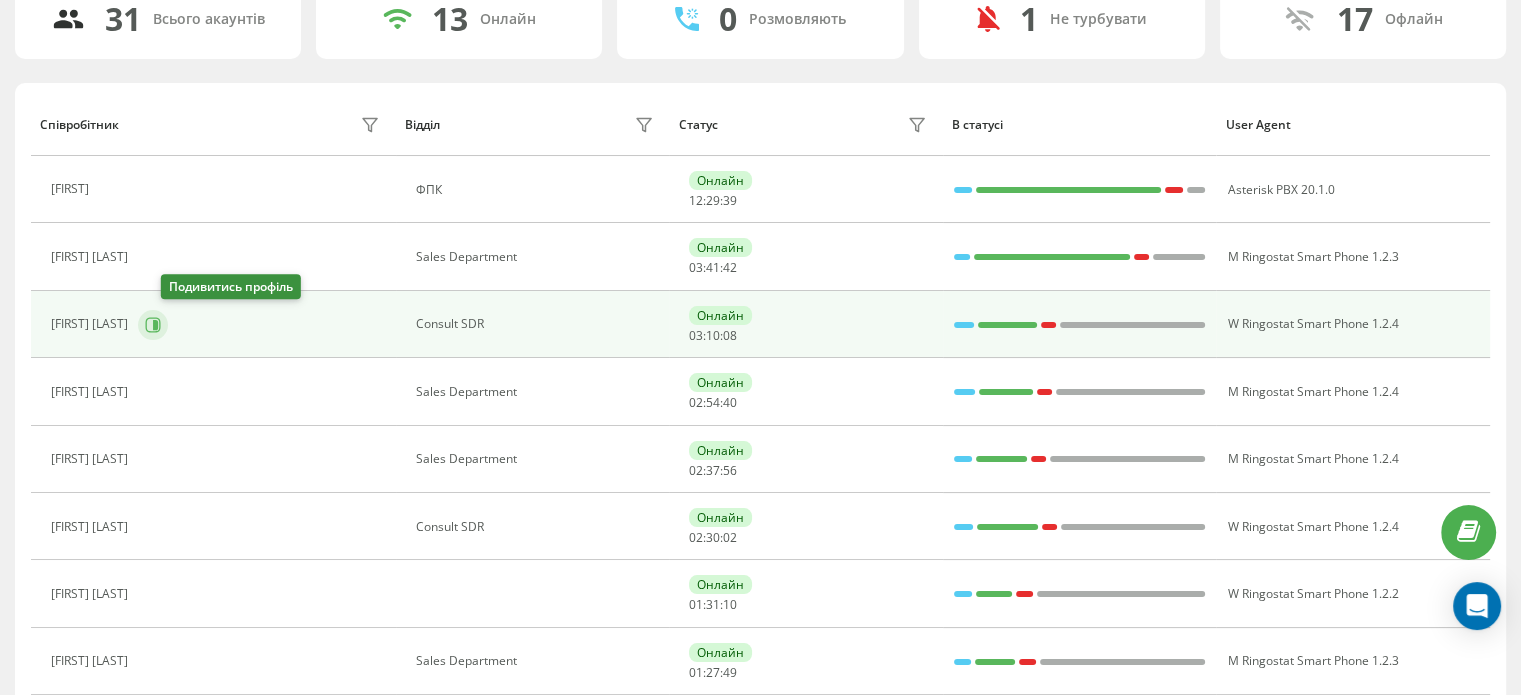 click 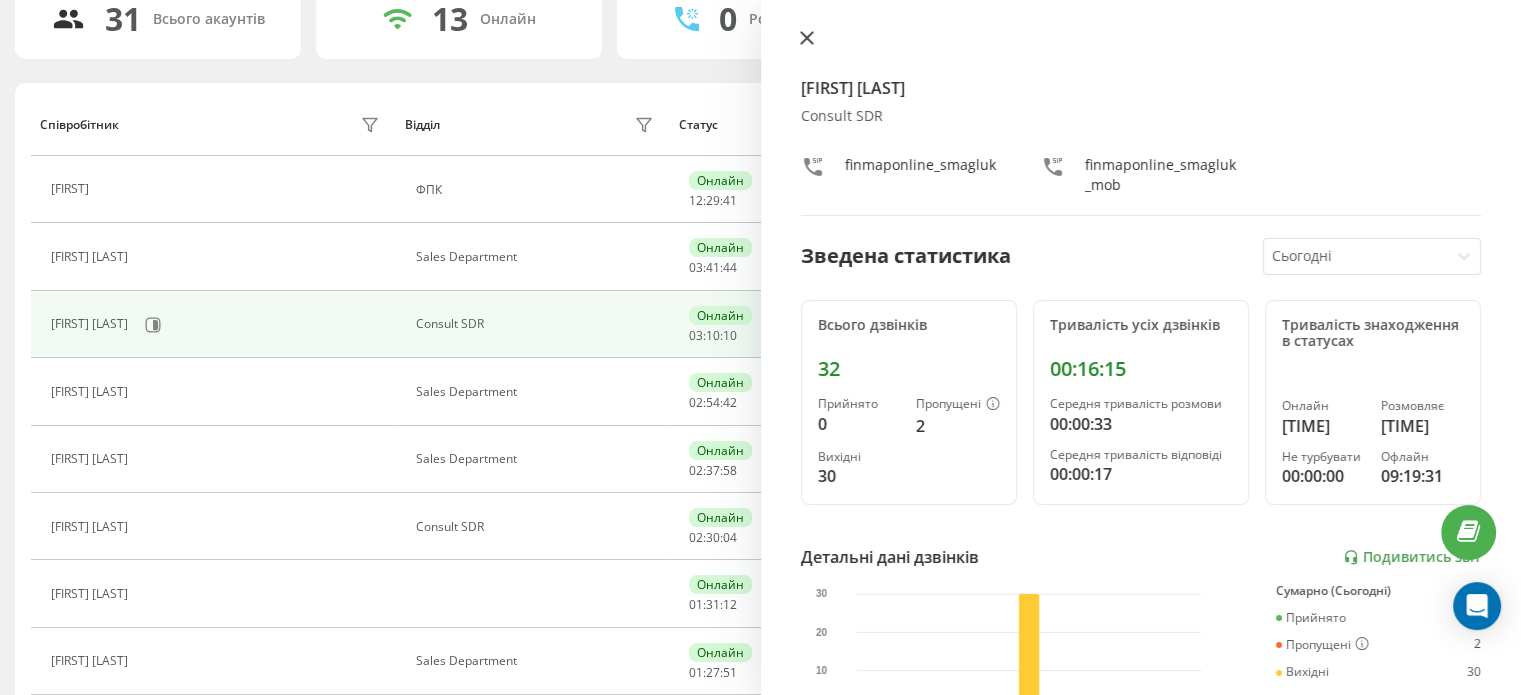 click 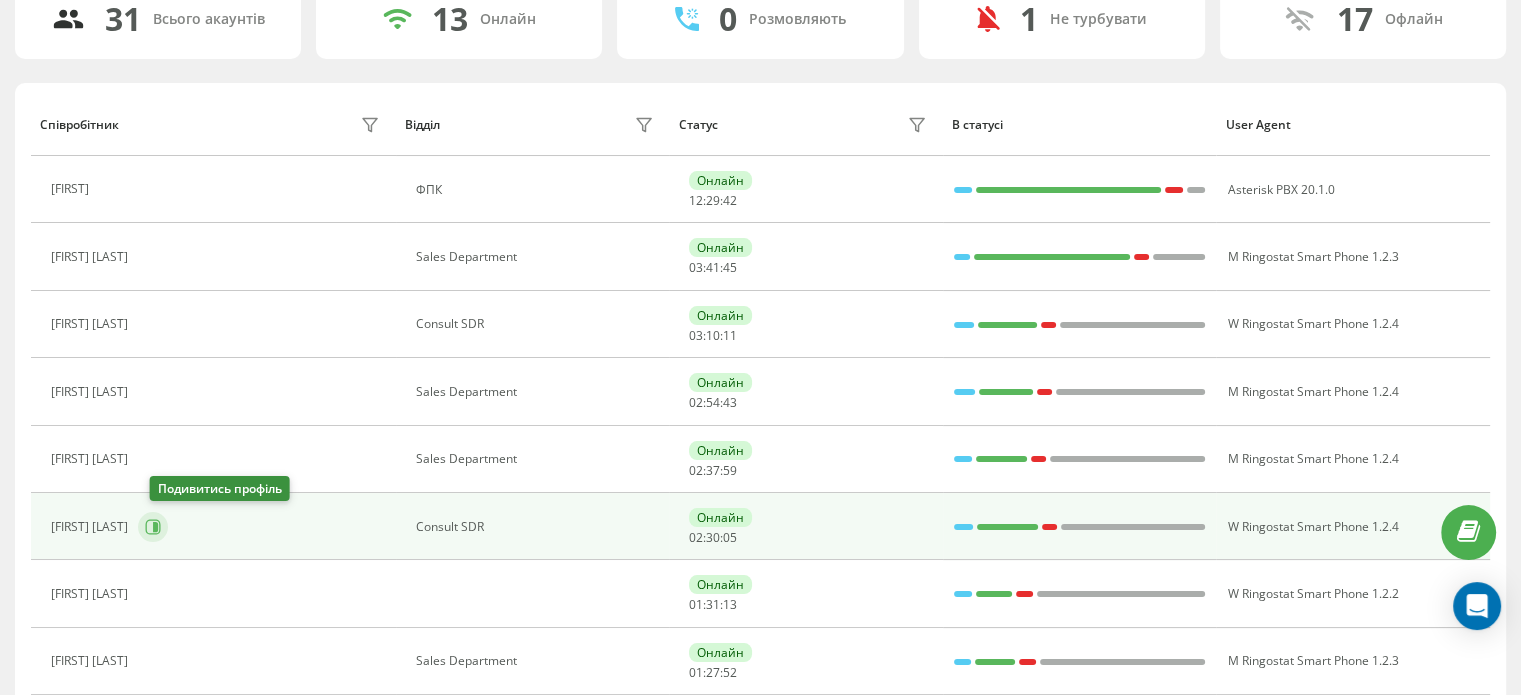 click 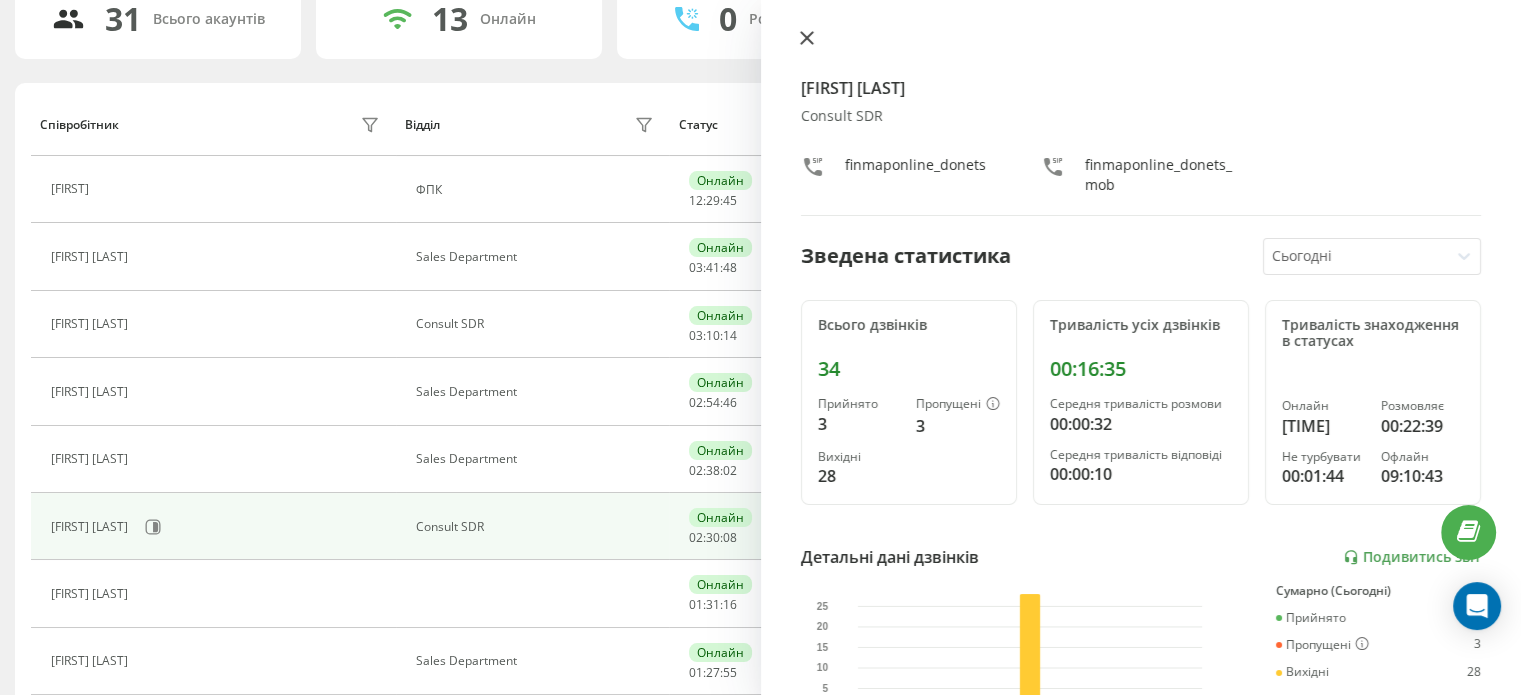 click 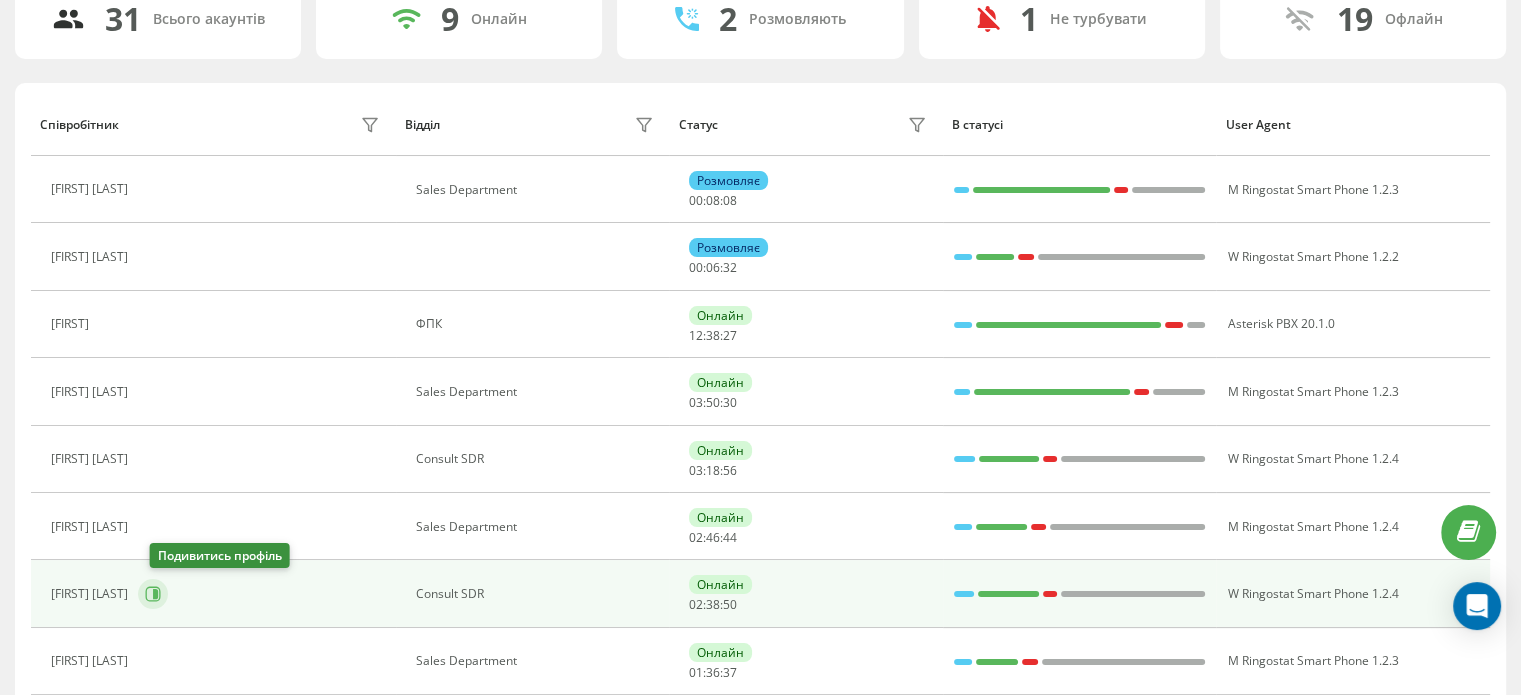 click at bounding box center [153, 594] 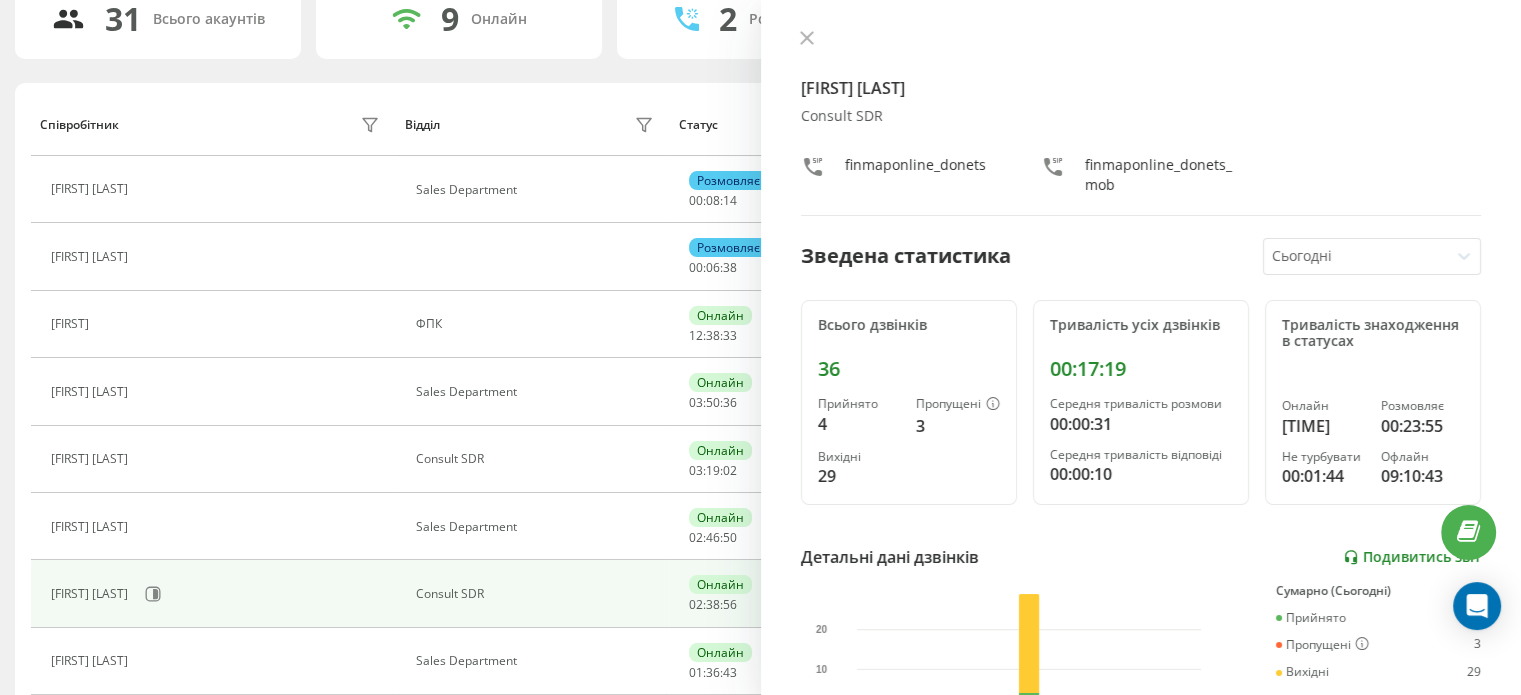 click on "Подивитись звіт" at bounding box center (1412, 557) 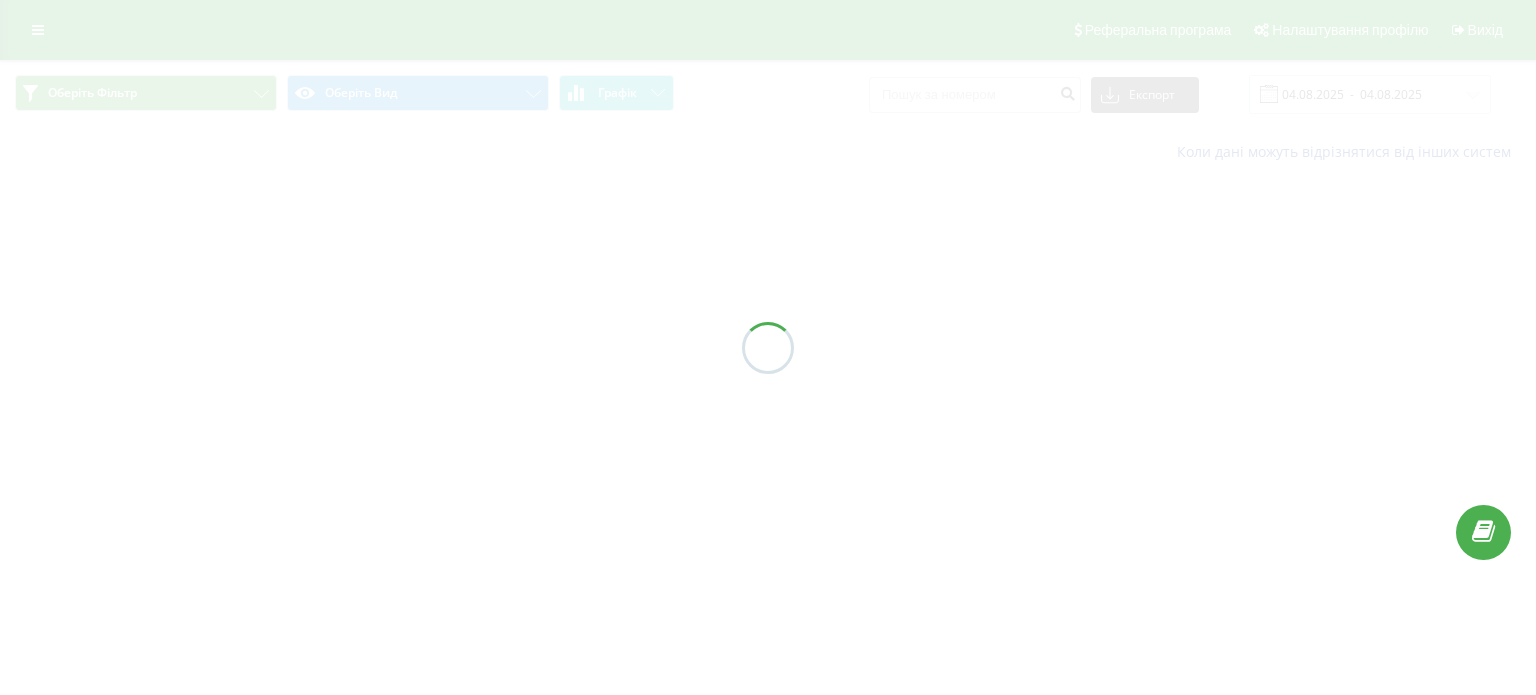 scroll, scrollTop: 0, scrollLeft: 0, axis: both 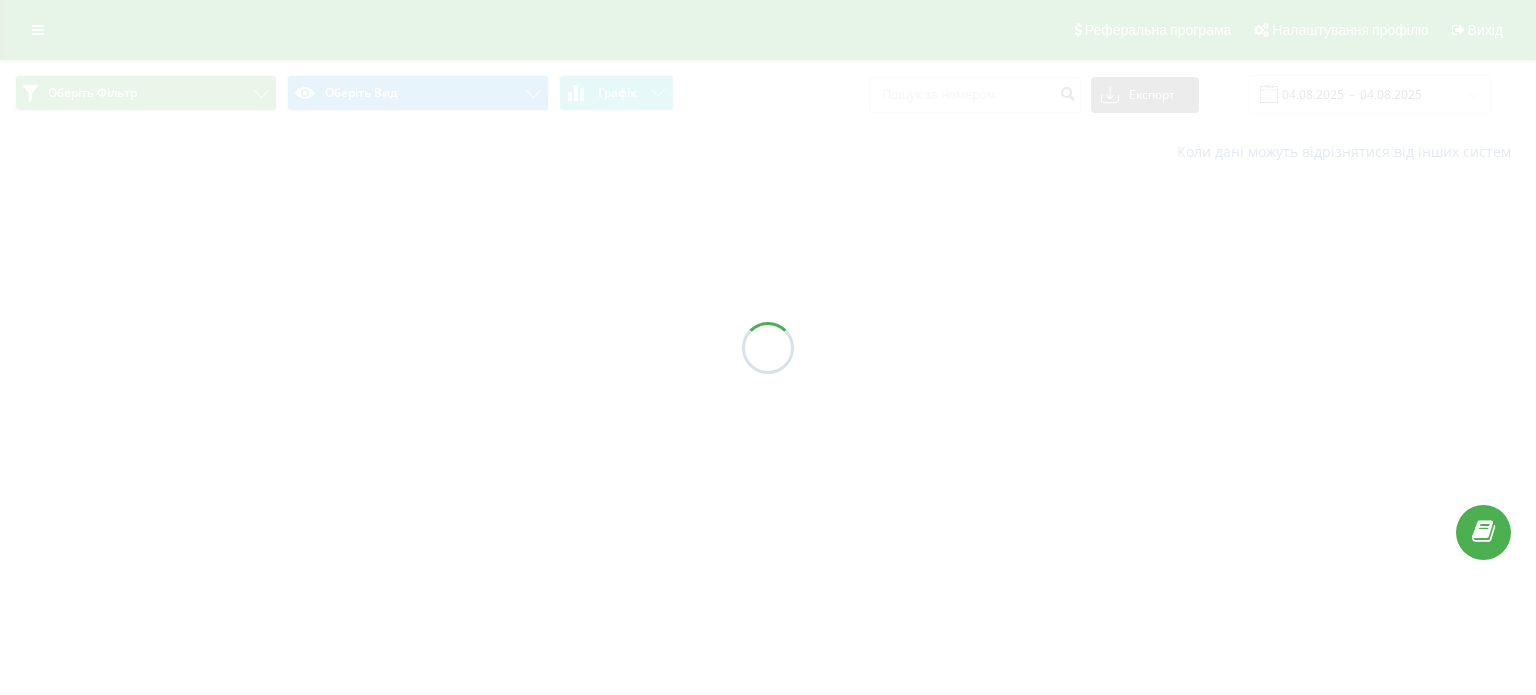 type on "[DATE]  -  [DATE]" 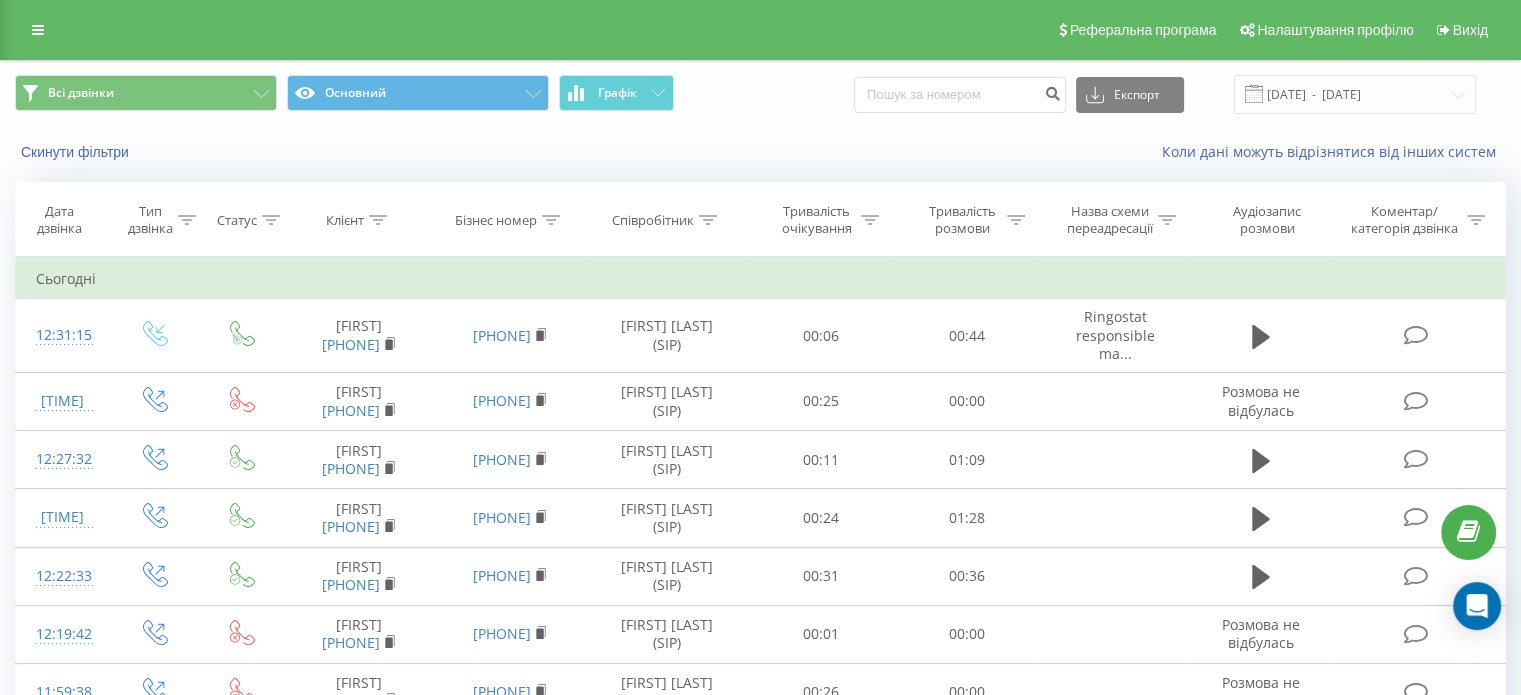 click 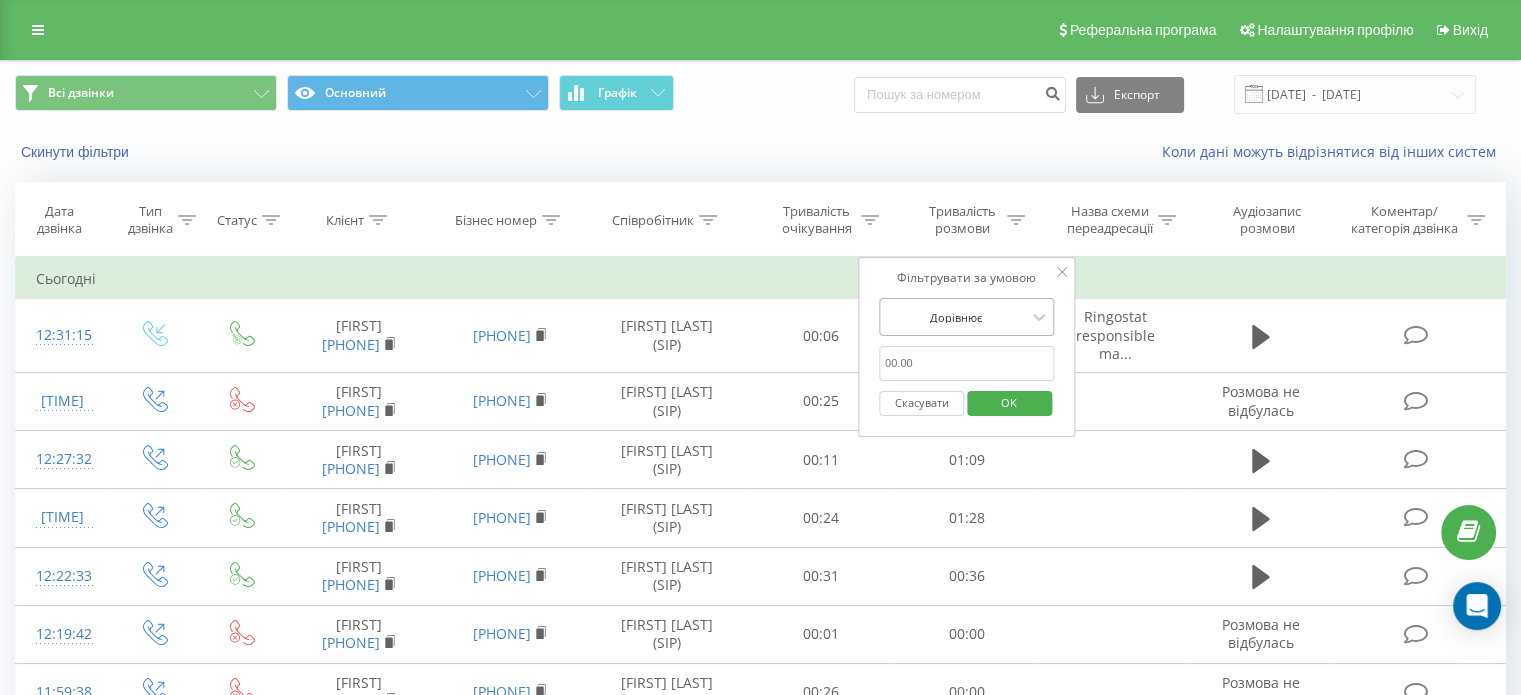 click at bounding box center [1040, 317] 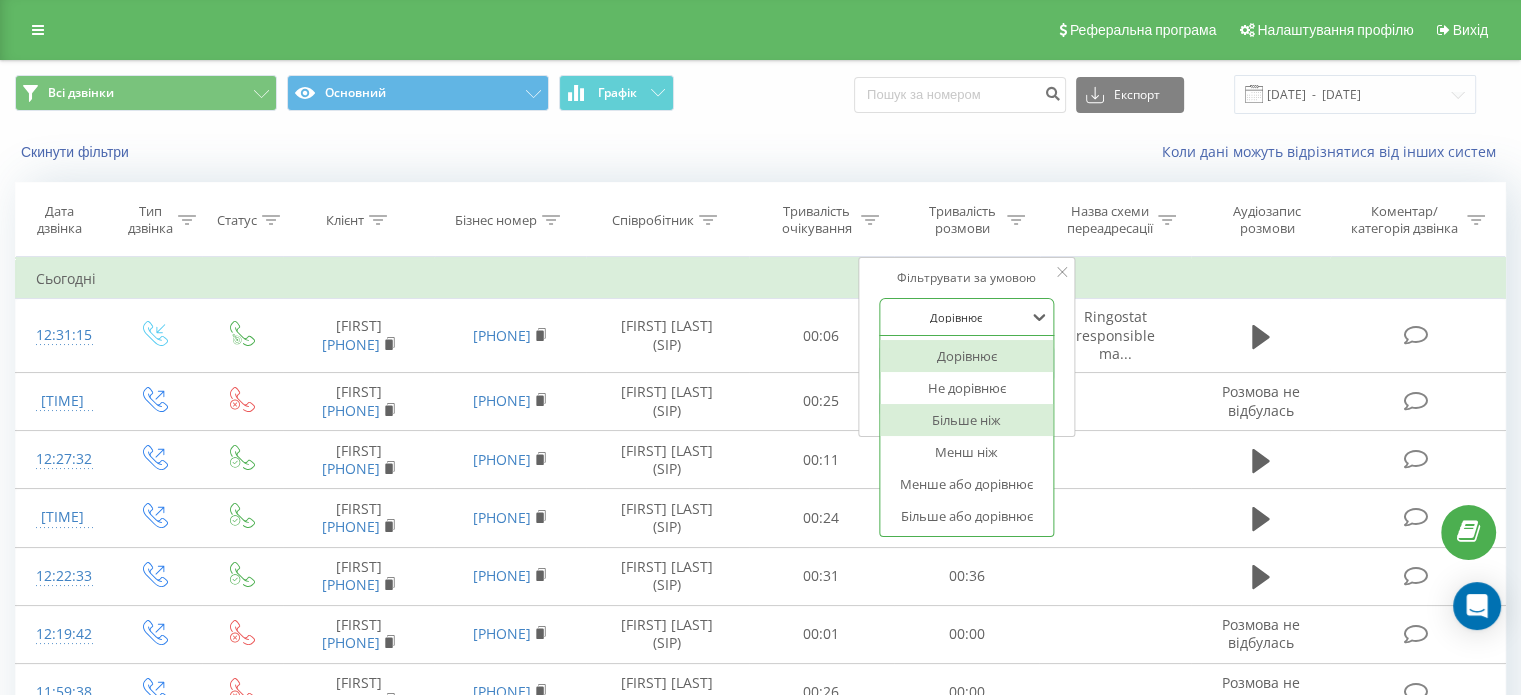 click on "Більше ніж" at bounding box center [967, 420] 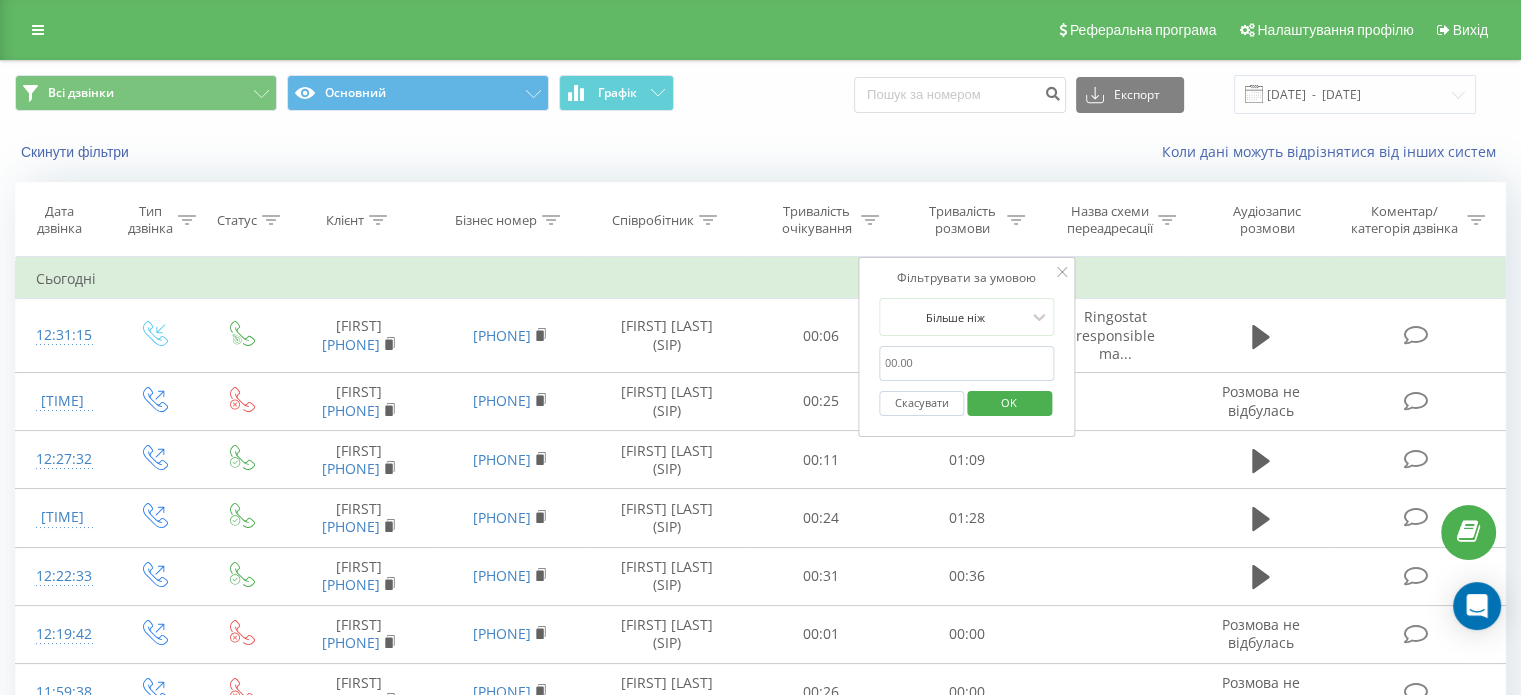 click at bounding box center (967, 363) 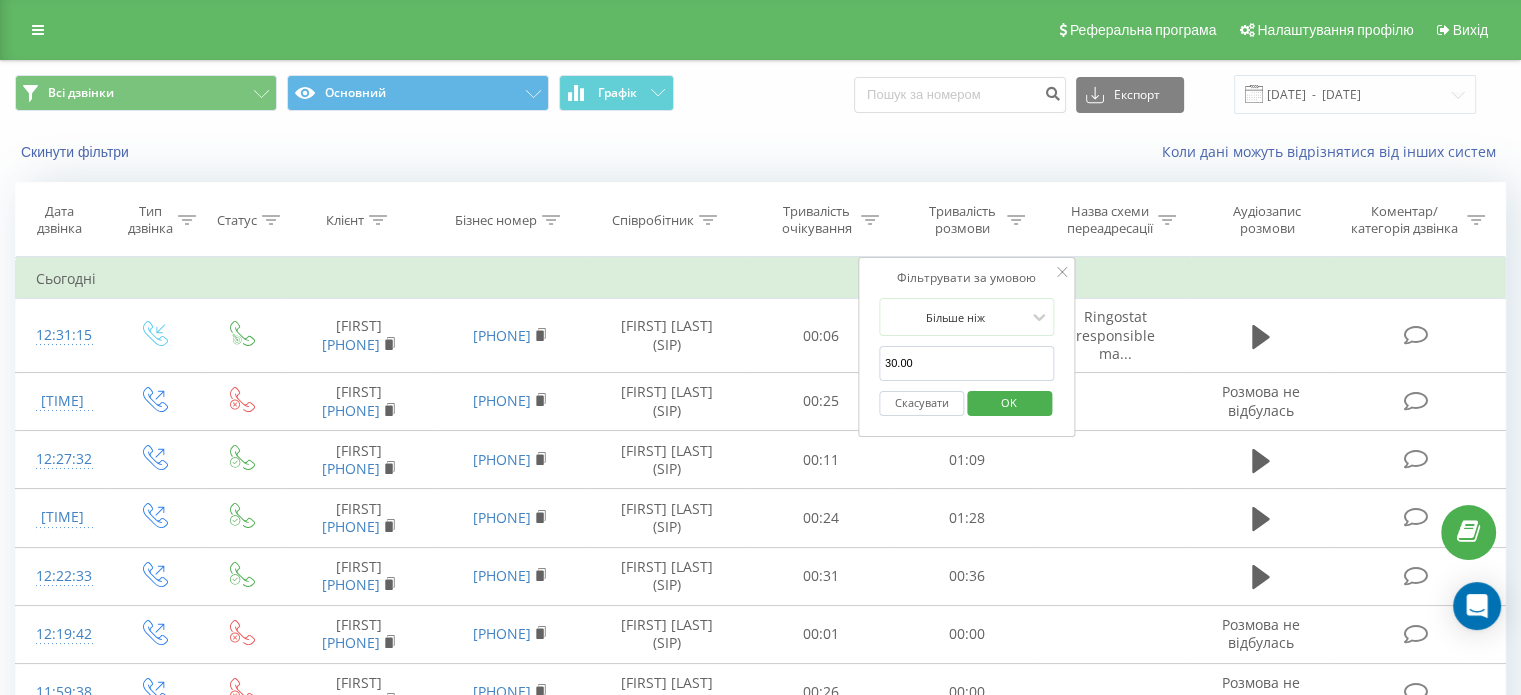 click on "OK" at bounding box center [1009, 402] 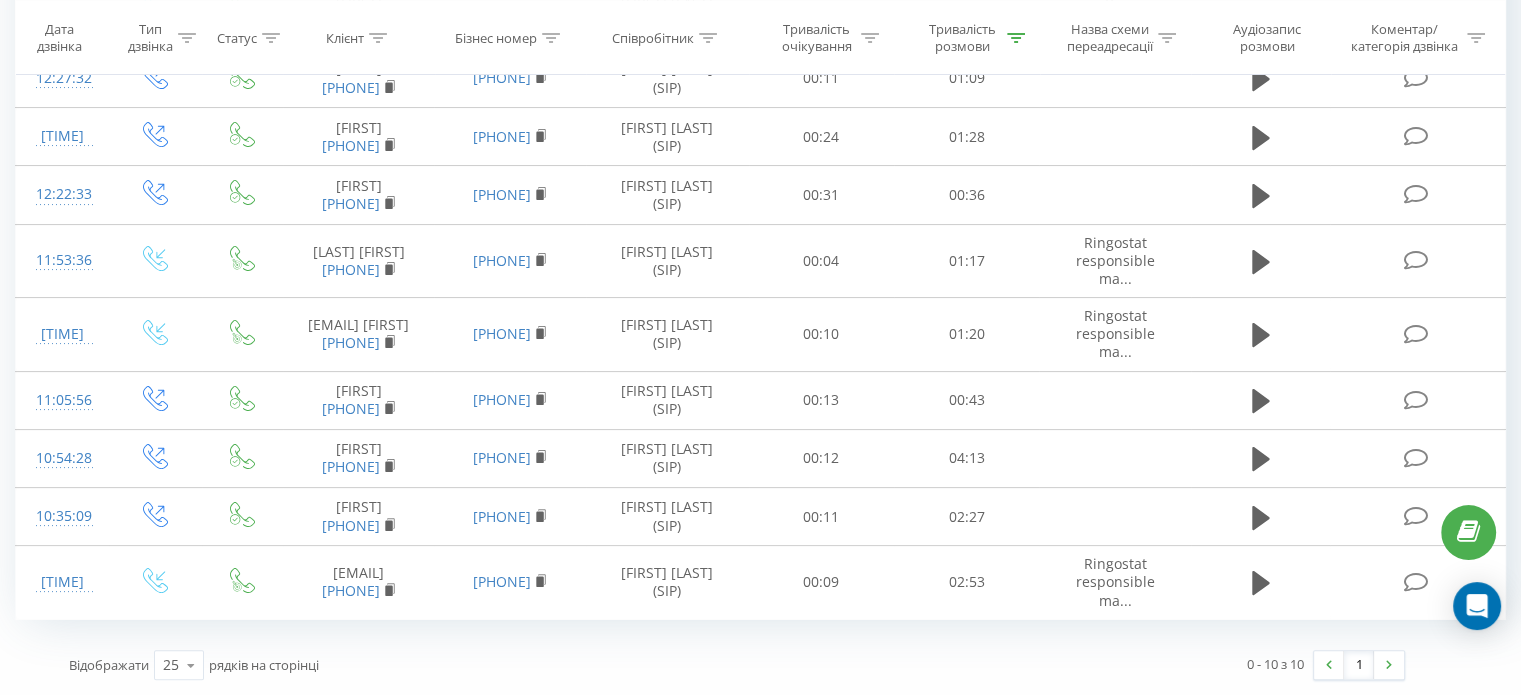 scroll, scrollTop: 0, scrollLeft: 0, axis: both 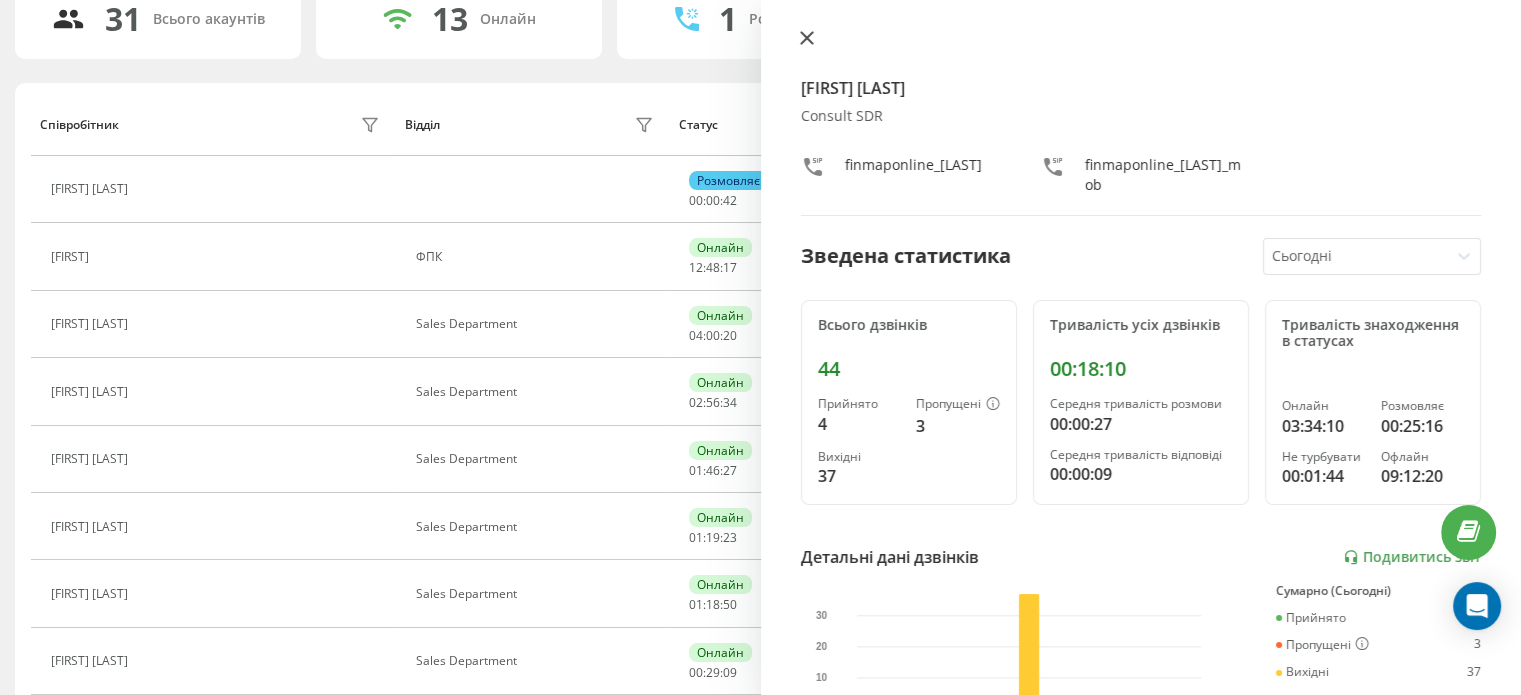 click 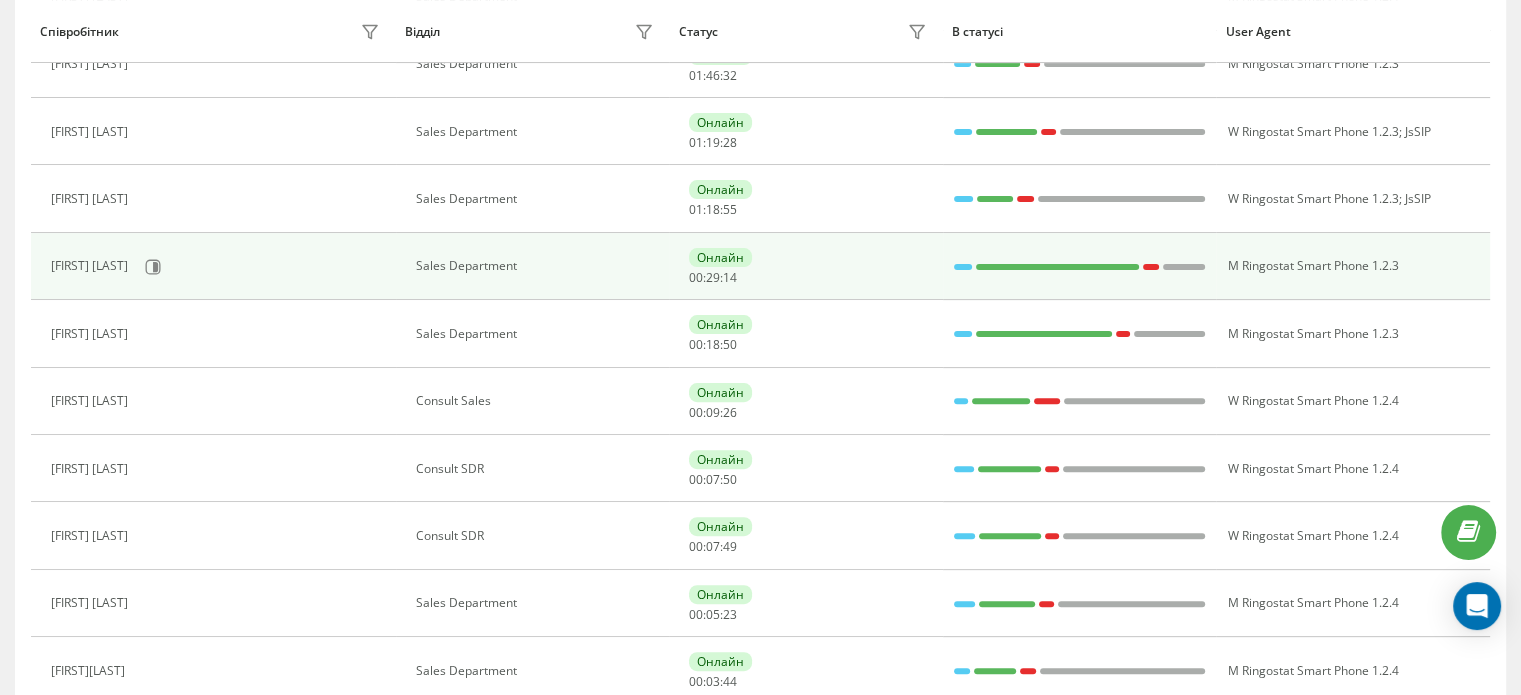 scroll, scrollTop: 600, scrollLeft: 0, axis: vertical 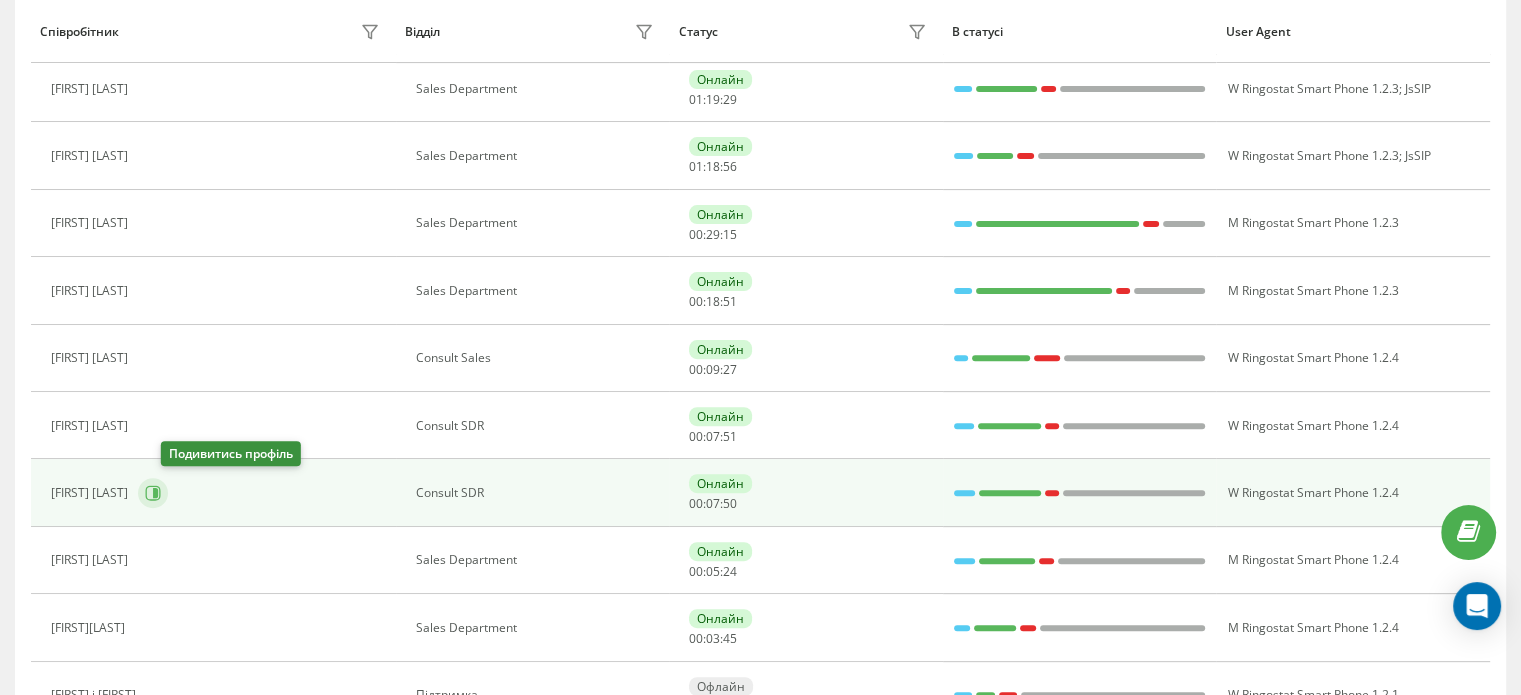 click 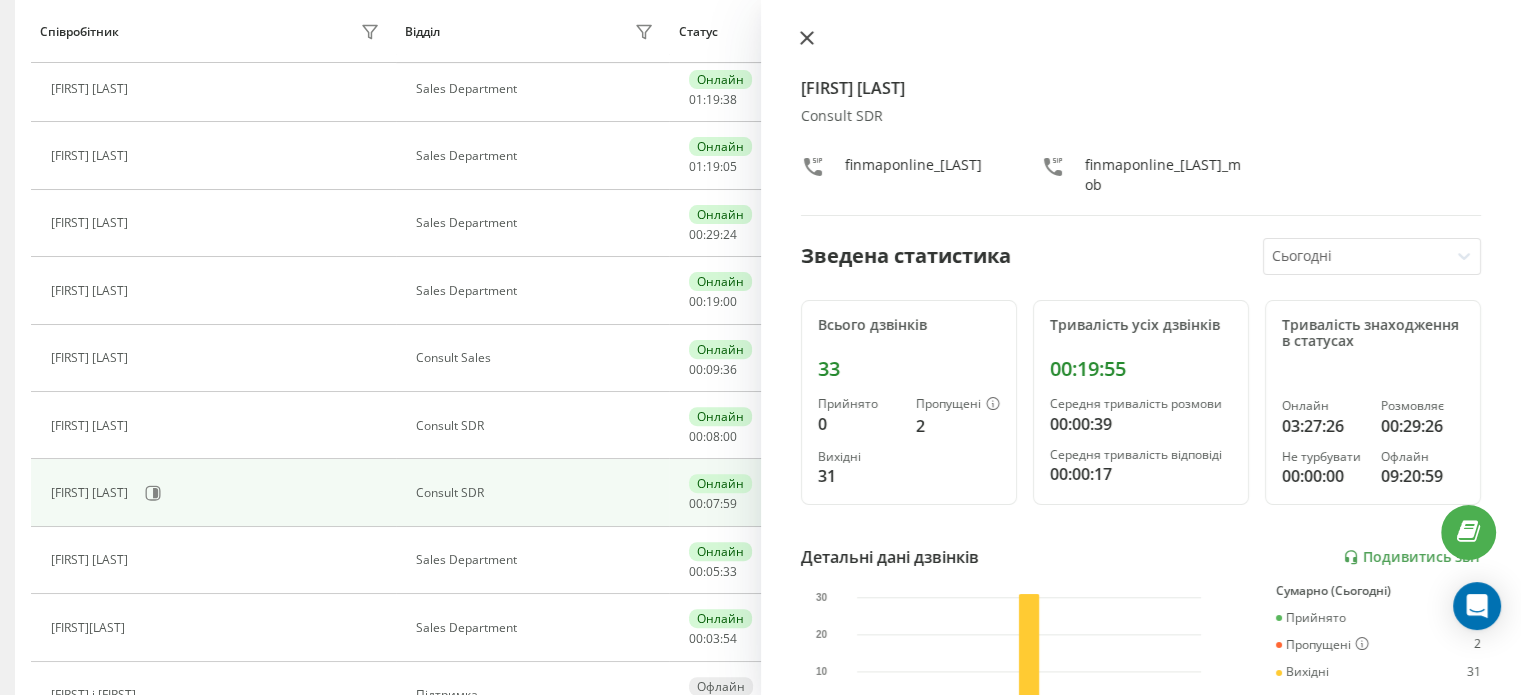 click 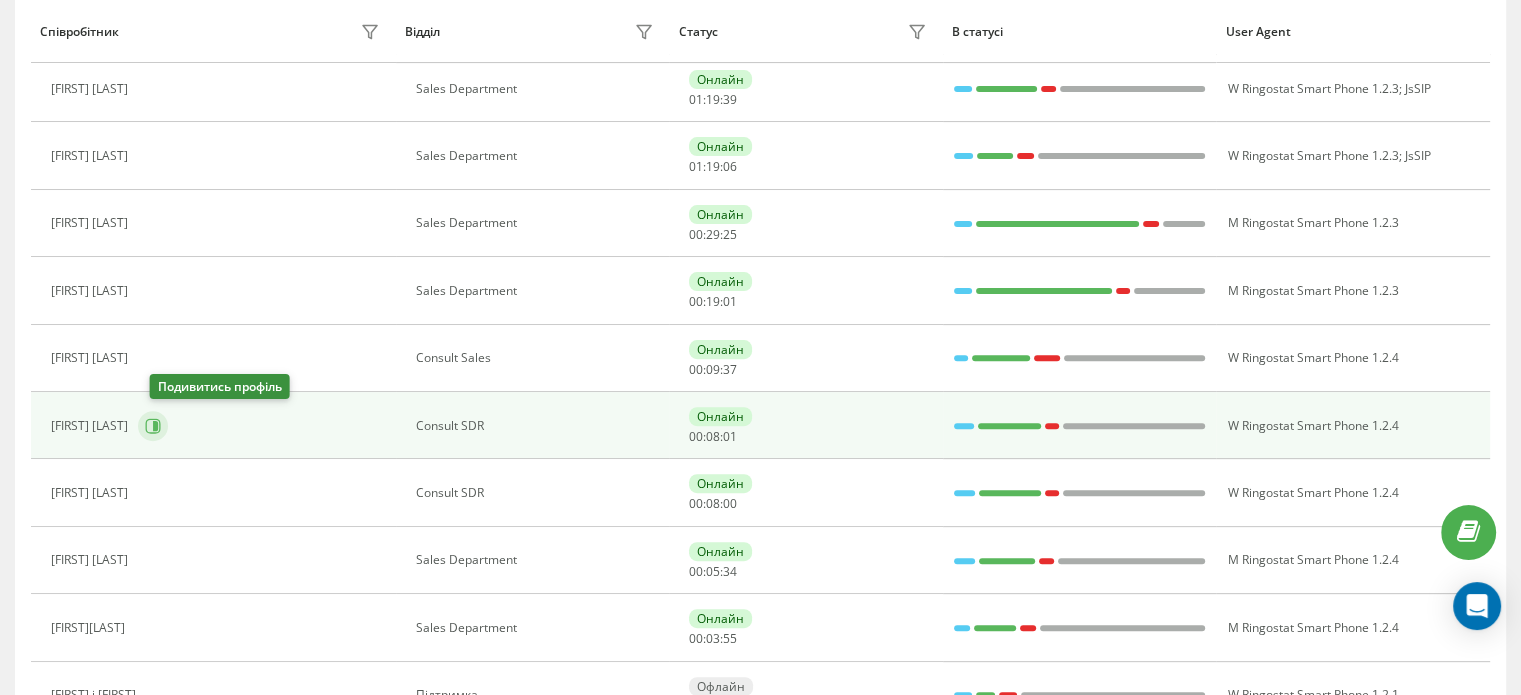 click 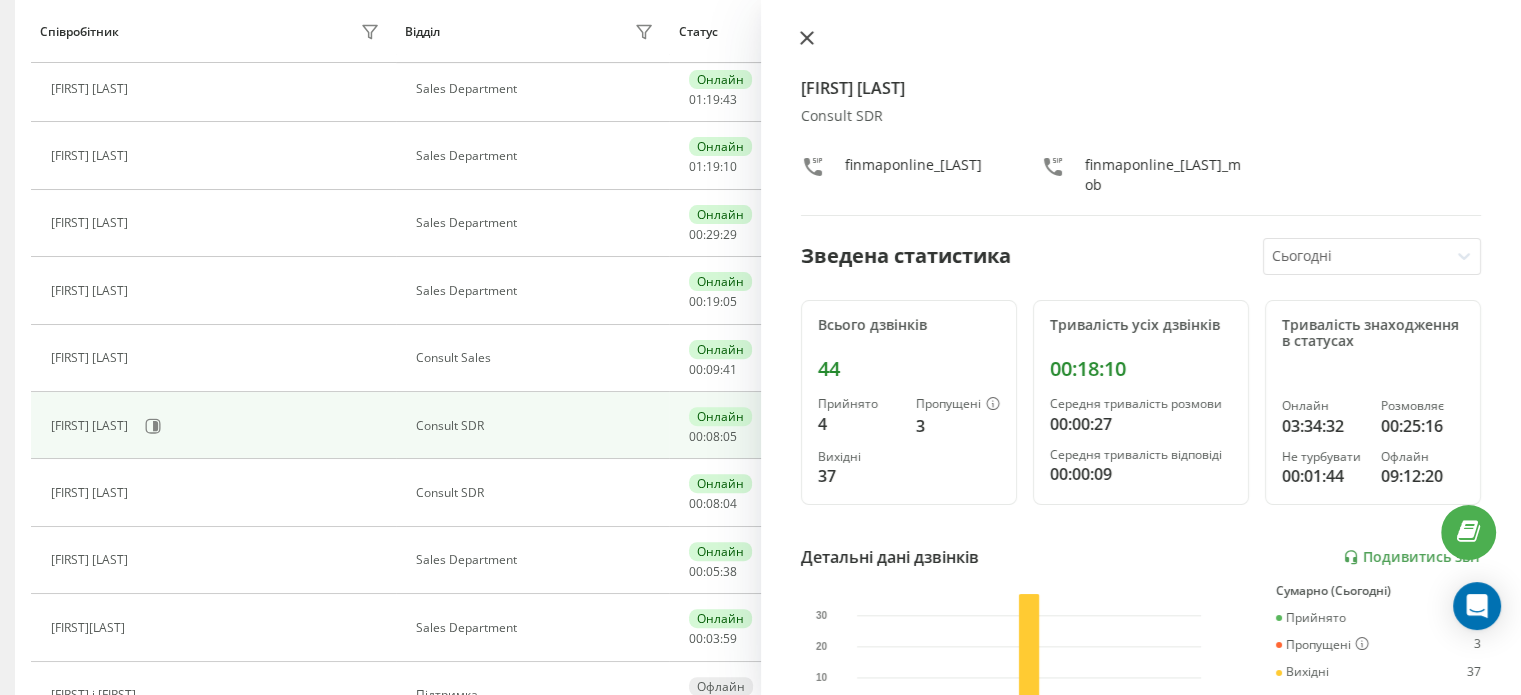 click 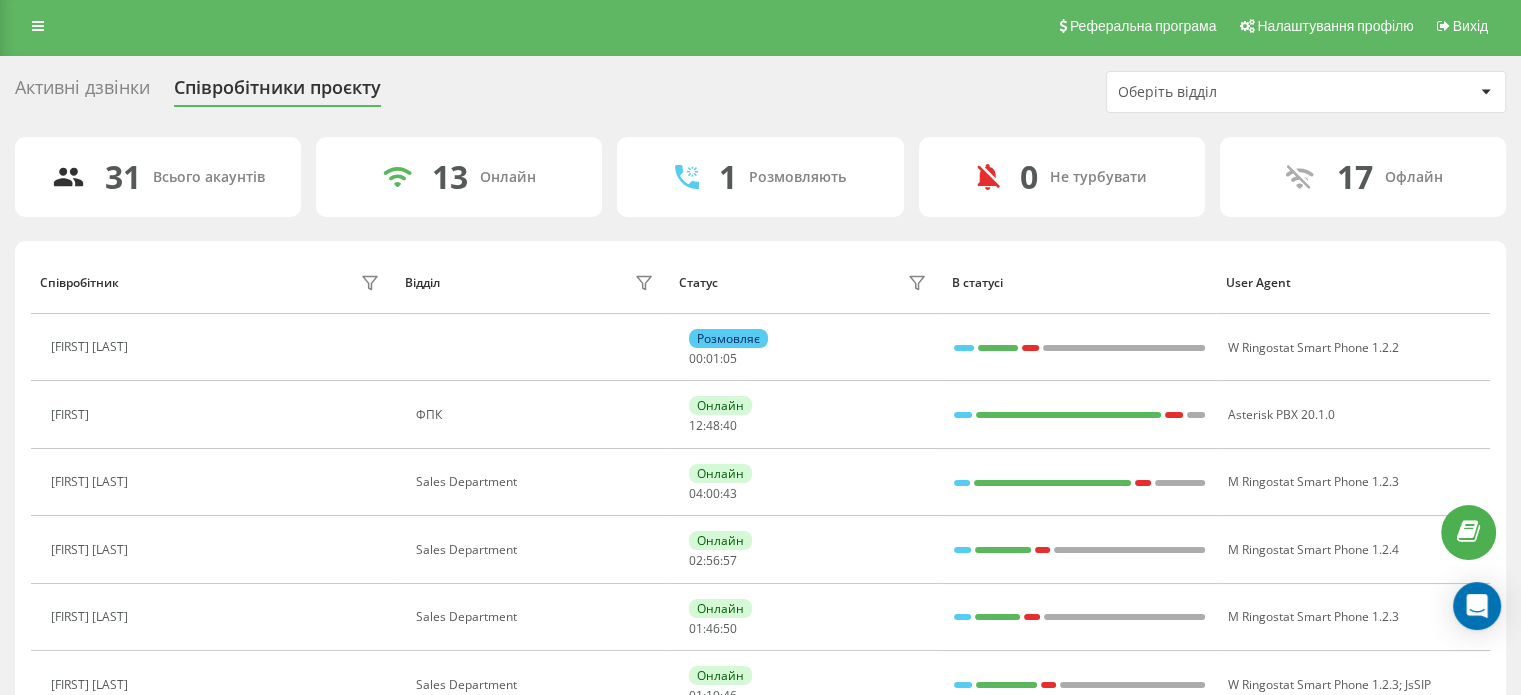 scroll, scrollTop: 0, scrollLeft: 0, axis: both 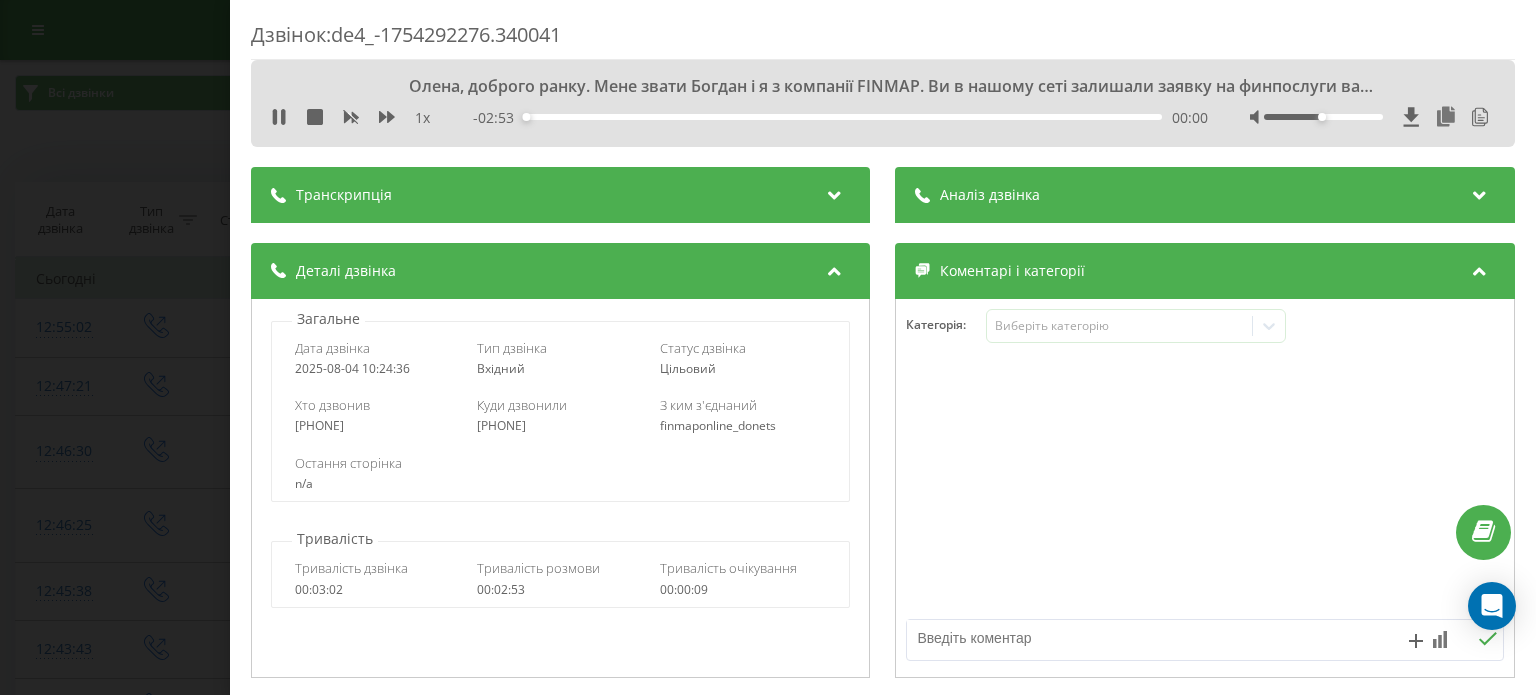click on "- 02:53 00:00   00:00" at bounding box center (841, 118) 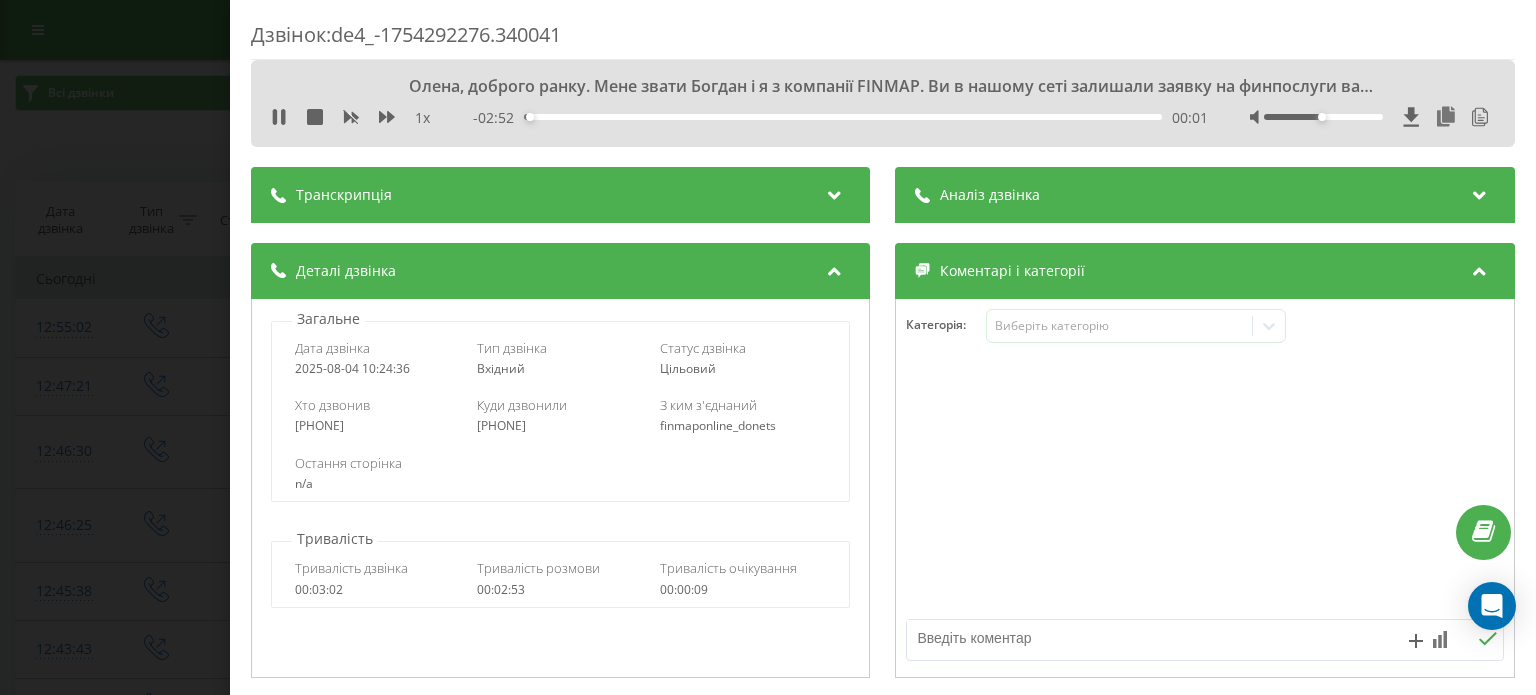 click on "- 02:52 00:01   00:01" at bounding box center [841, 118] 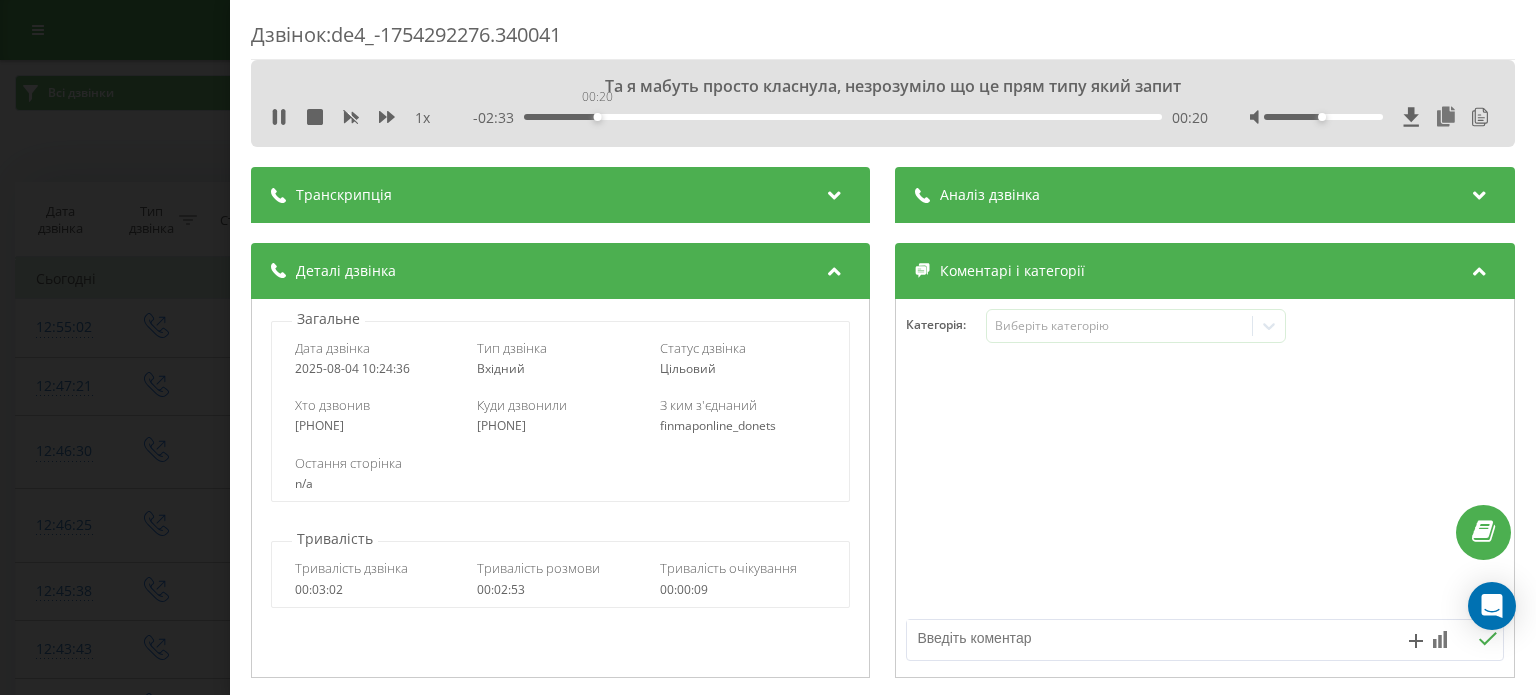 drag, startPoint x: 596, startPoint y: 115, endPoint x: 607, endPoint y: 115, distance: 11 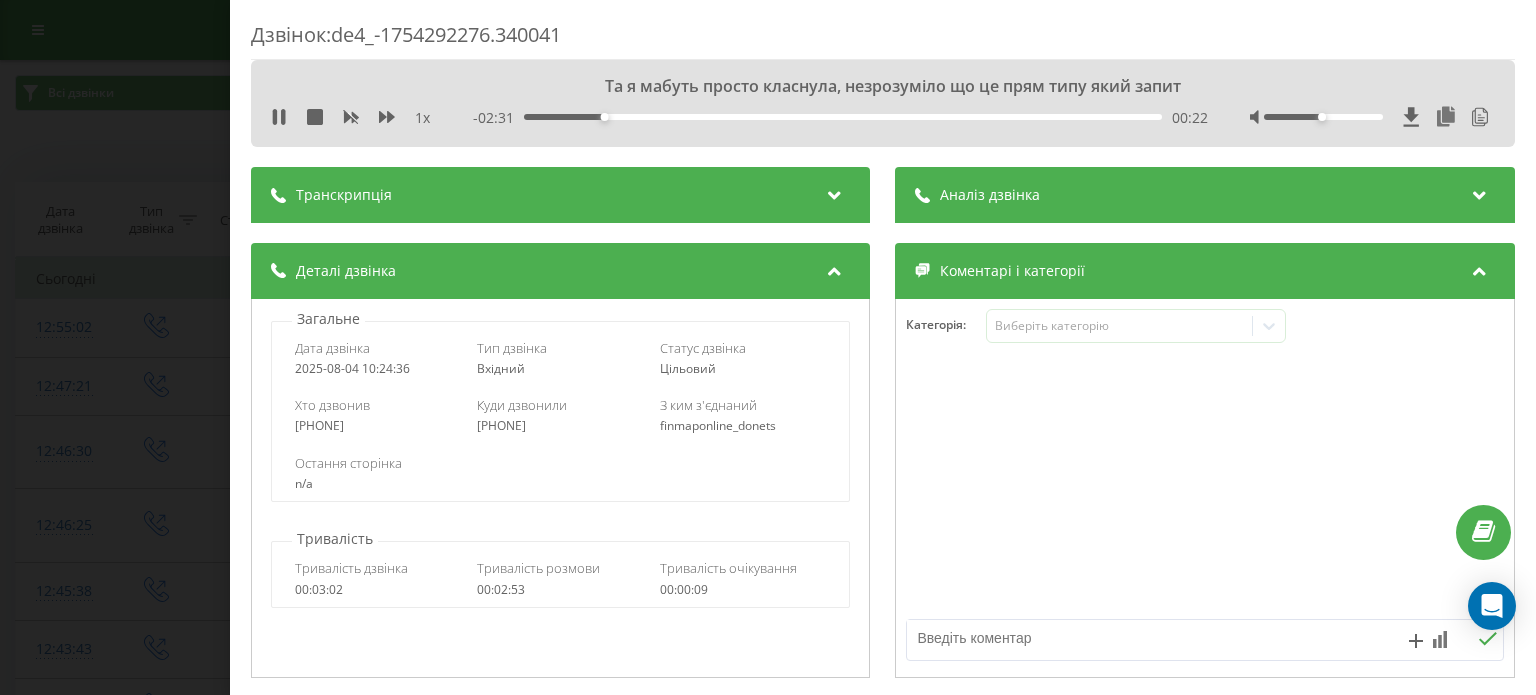 click on "00:22" at bounding box center [843, 117] 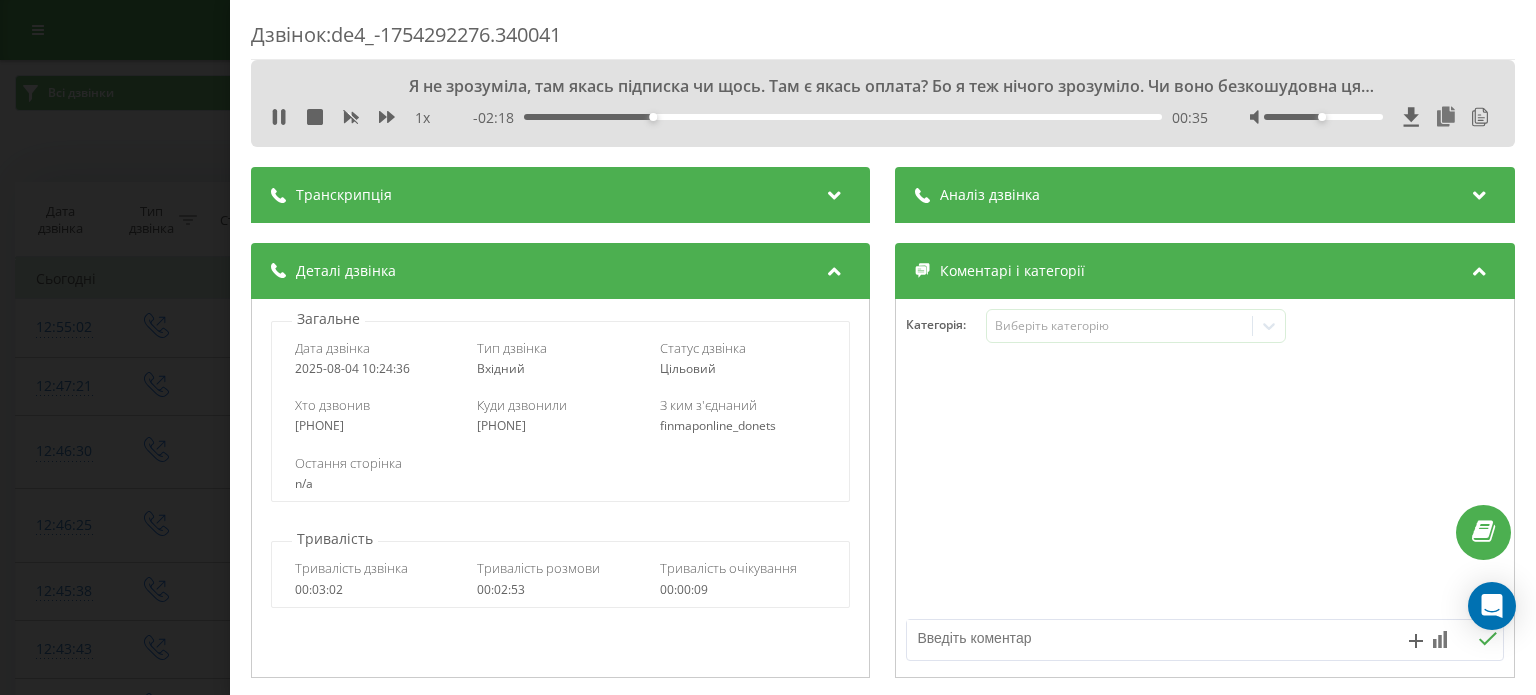 click on "00:35" at bounding box center (843, 117) 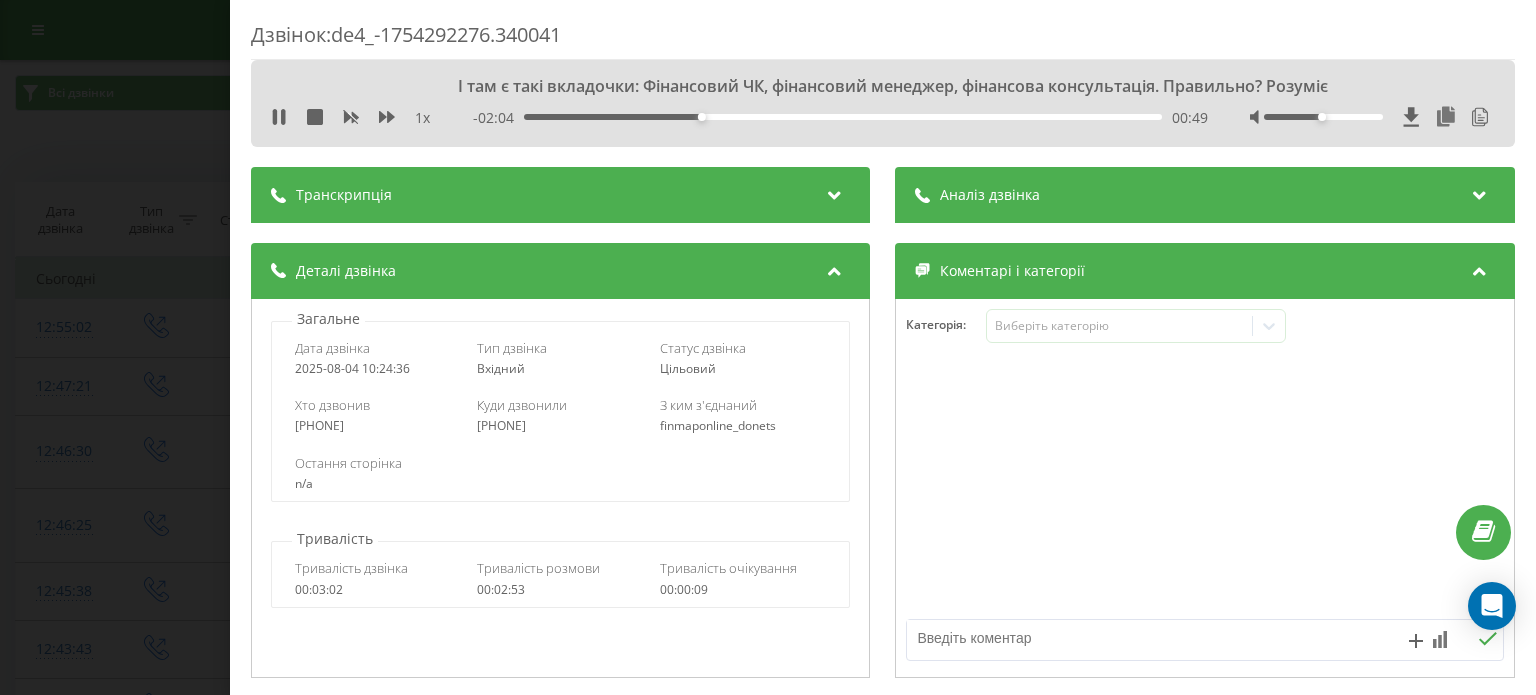 click on "00:49" at bounding box center (843, 117) 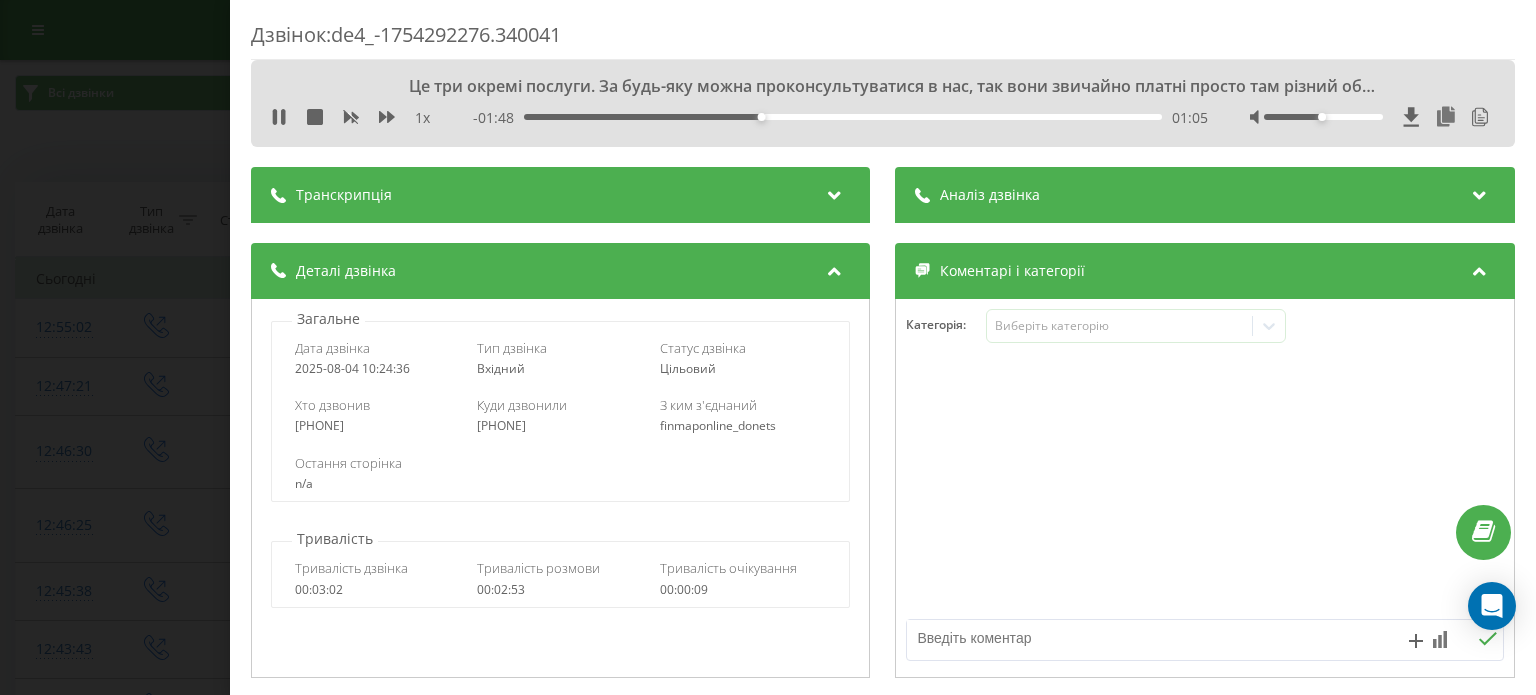 click on "01:05" at bounding box center [843, 117] 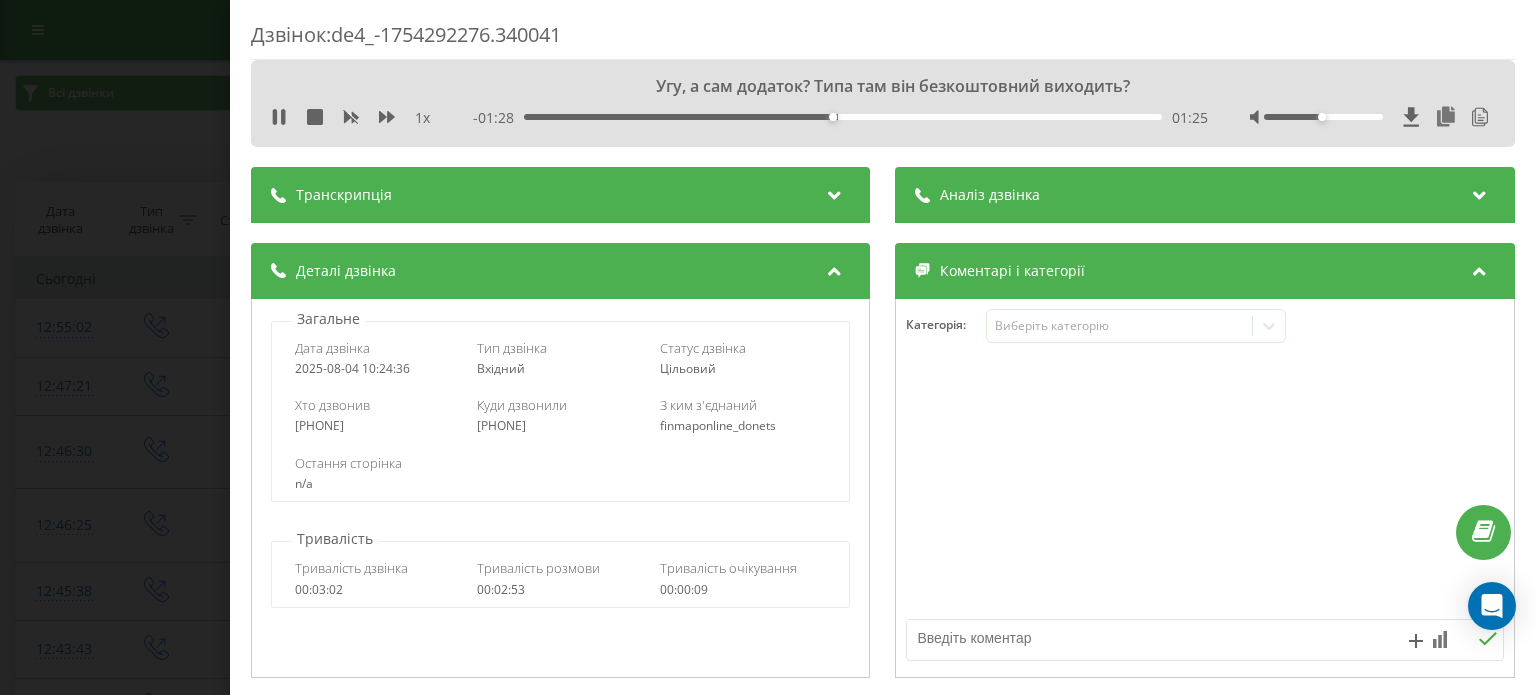 click on "01:25" at bounding box center (843, 117) 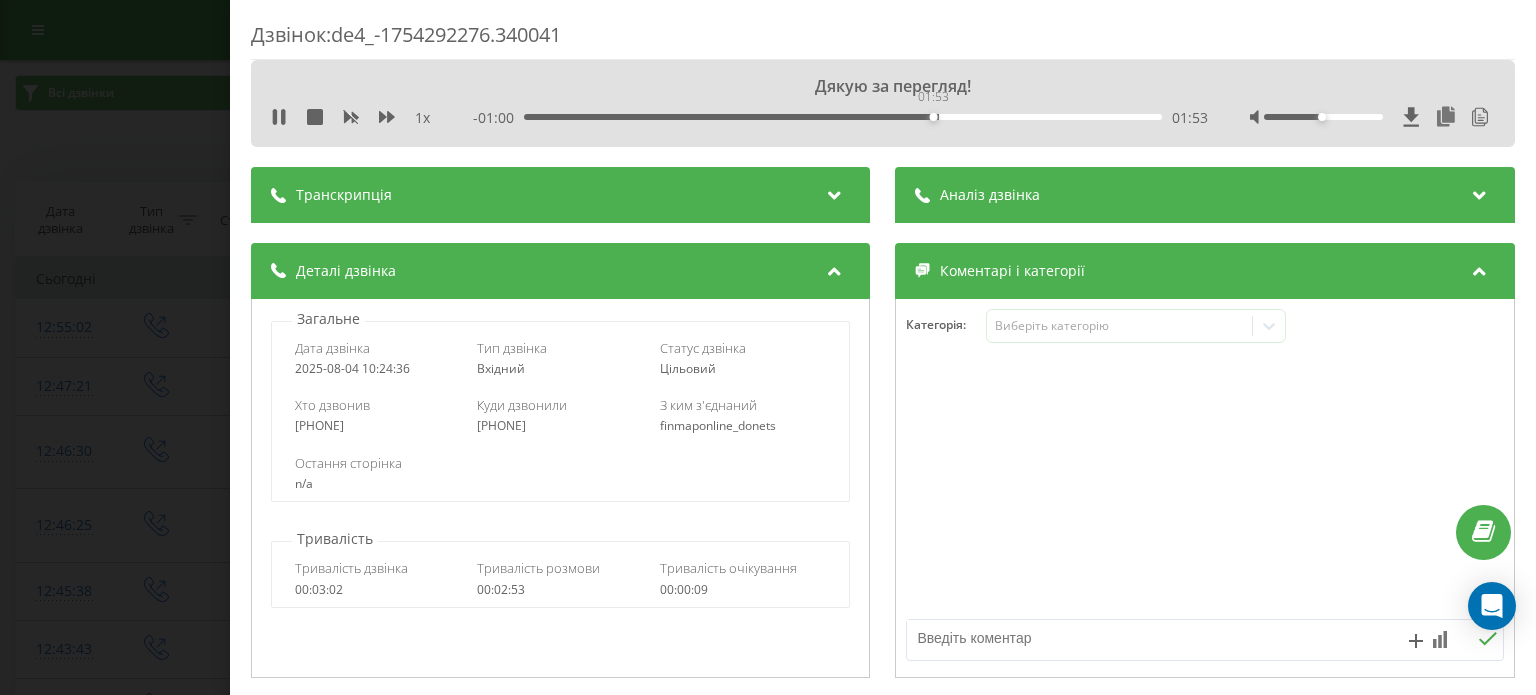 click on "01:53" at bounding box center [843, 117] 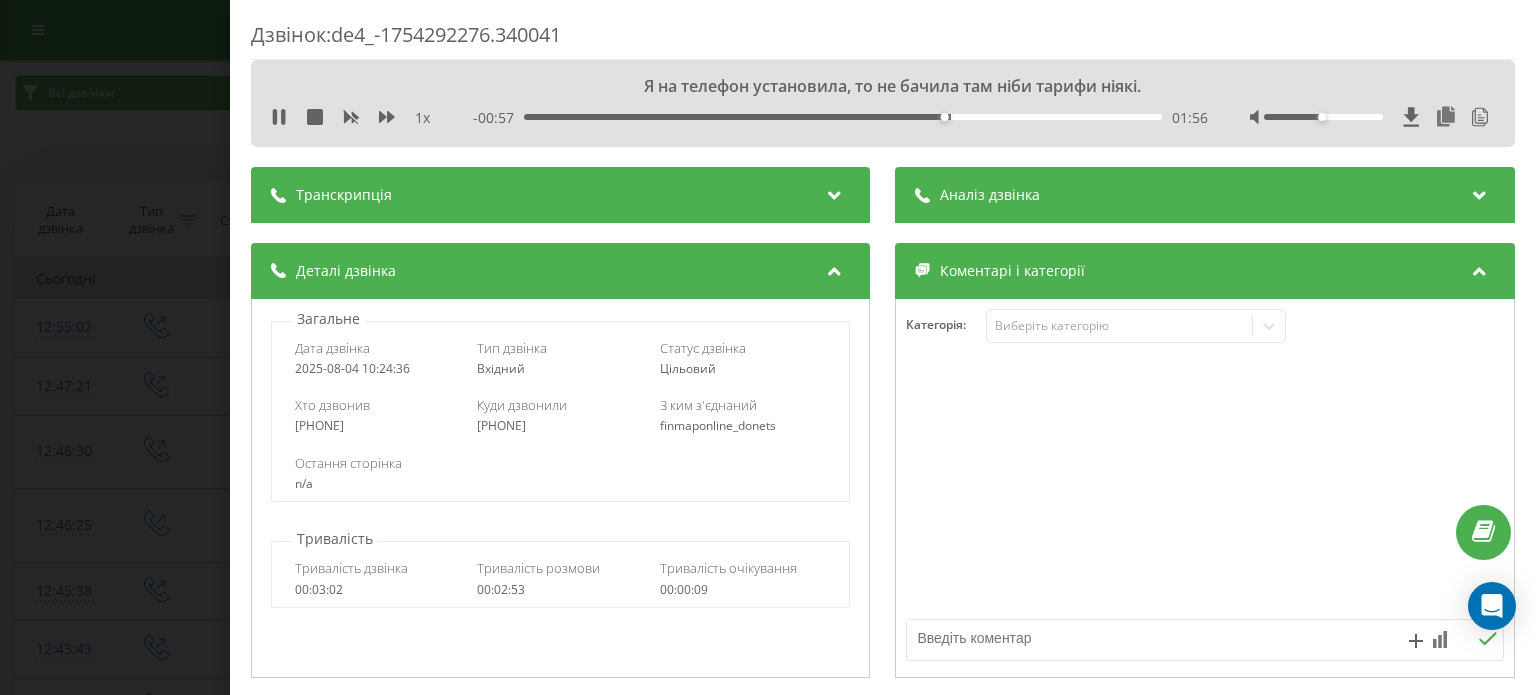 click on "01:56" at bounding box center (843, 117) 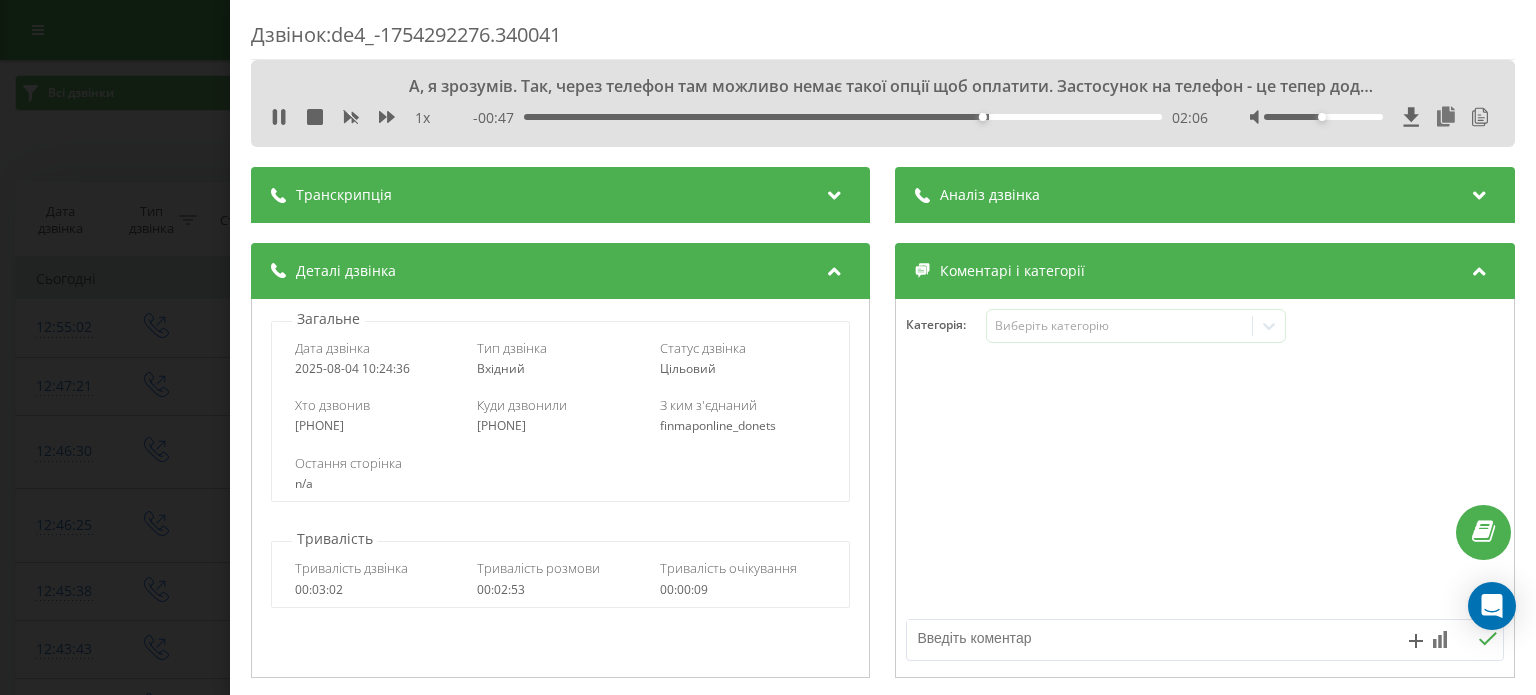 click on "- 00:47 02:06   02:06" at bounding box center [841, 118] 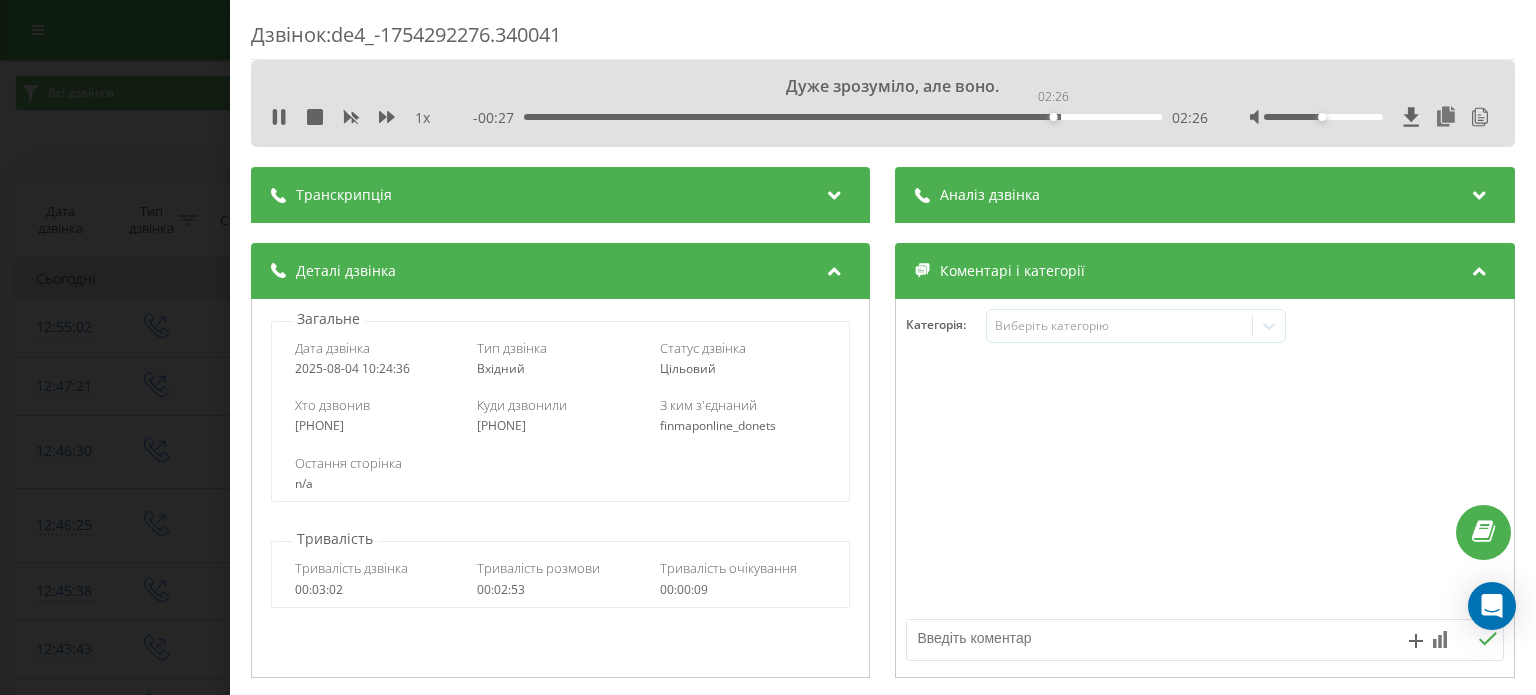 click on "02:26" at bounding box center [843, 117] 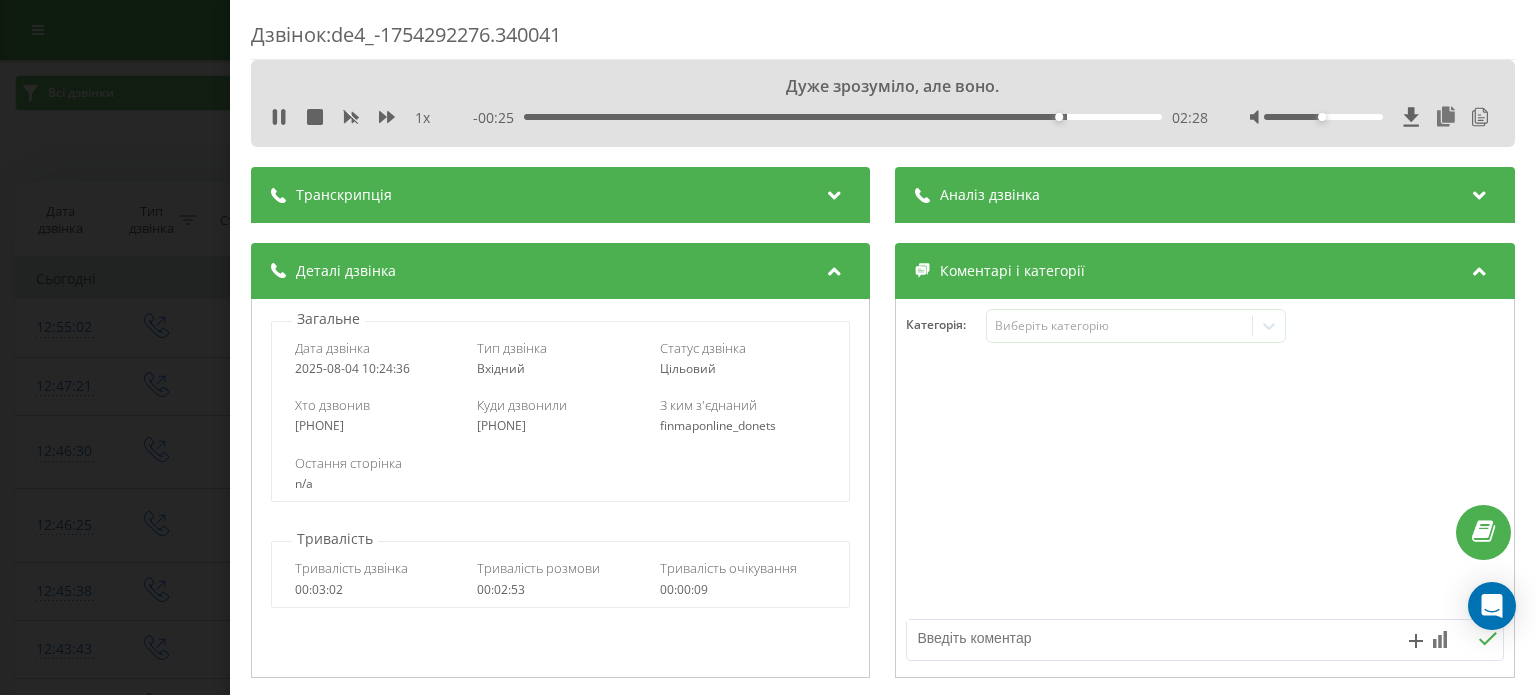 click on "Дзвінок :  de4_-1754292276.340041 Дуже зрозуміло, але воно.   1 x  - 00:25 02:28   02:28   Транскрипція 00:00 Олена, доброго ранку. Мене звати Богдан і я з компанії FINMAP. Ви в нашому сеті залишали заявку на финпослуги вас зацікавили. Хотів би запитати: 'яка саме? Чи актуальний цей запит?' 00:00 Доброго 00:04 Угу 00:09 Та я мабуть просто класнула, незрозуміло що це прям типу який запит 00:23 Ага, я зрозумів 00:24 Я не зрозуміла, там якась підписка чи щось. Там є якась оплата? Бо я теж нічого зрозуміло. Чи воно безкошудовна ця апка? Чи це типу якщо послуги якісь, ваша консультация - це там платна? 00:25 00:42 00:49 4 3" at bounding box center (768, 347) 